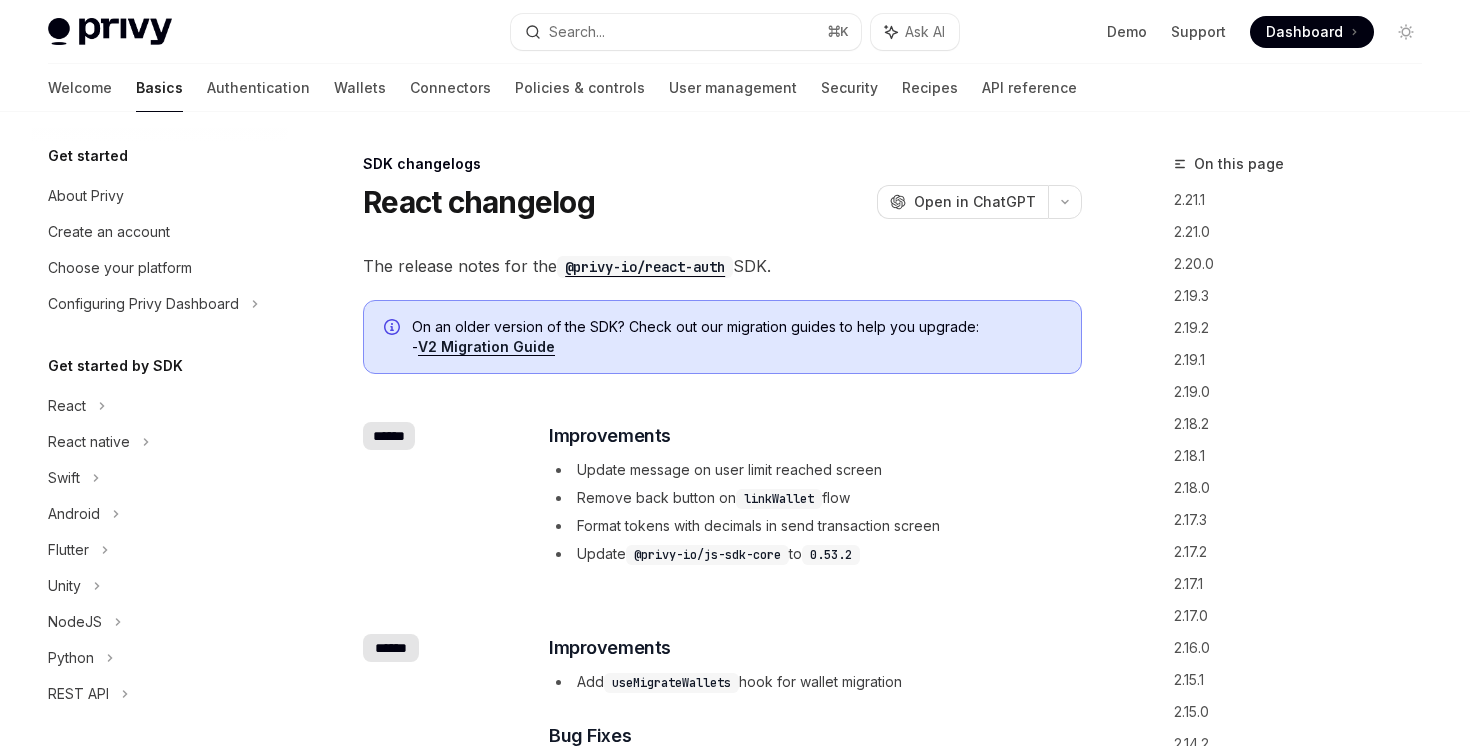 scroll, scrollTop: 0, scrollLeft: 0, axis: both 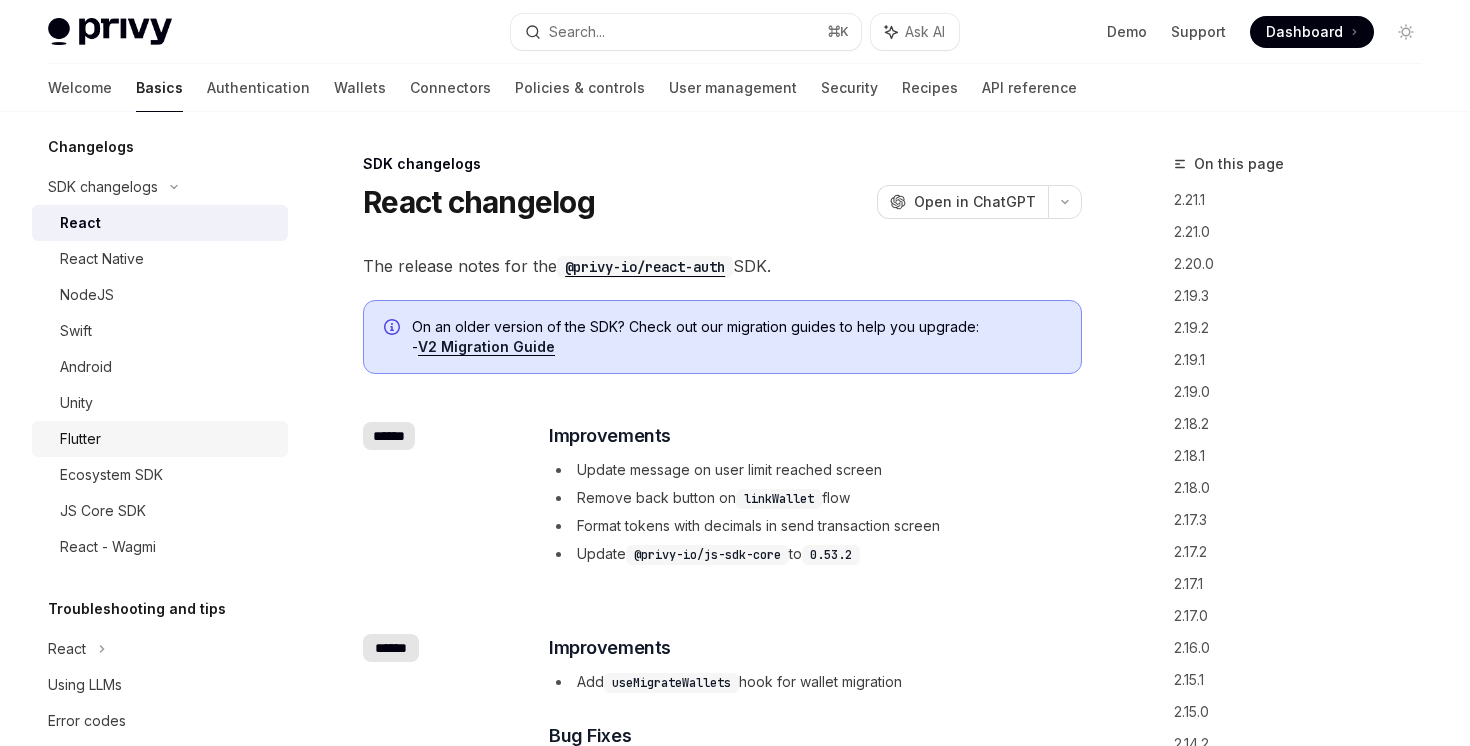 click on "Flutter" at bounding box center [168, 439] 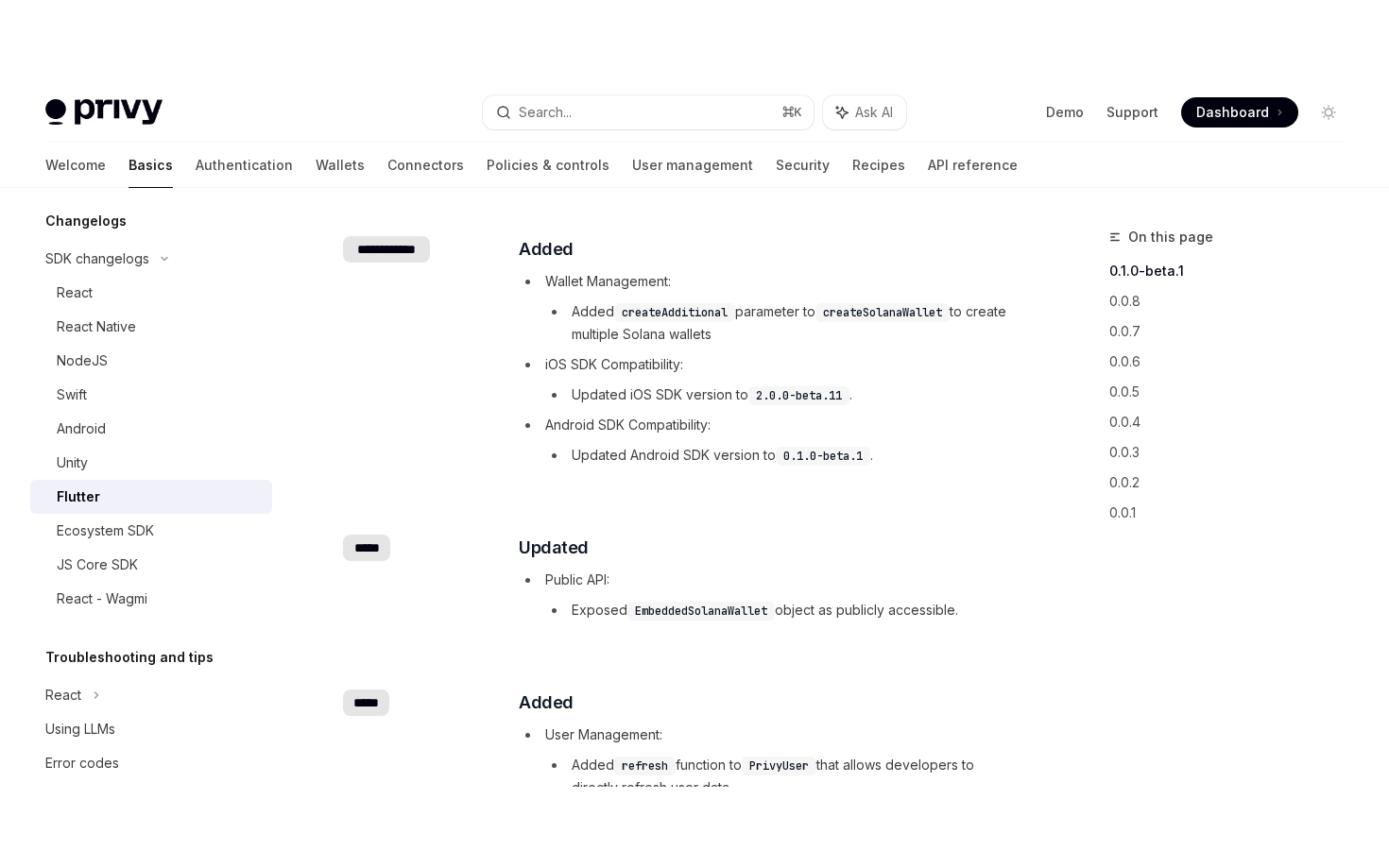scroll, scrollTop: 0, scrollLeft: 0, axis: both 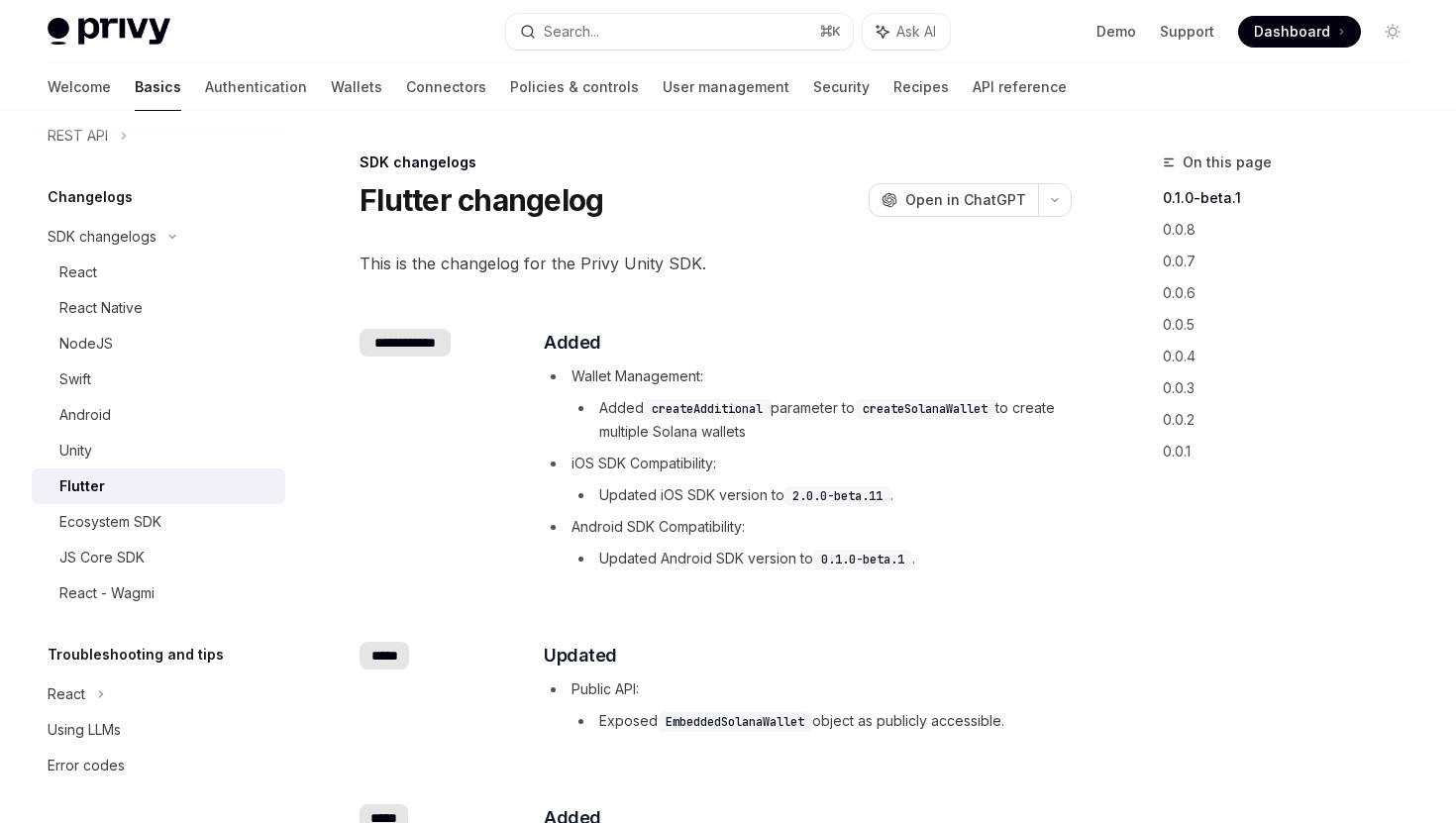 type on "*" 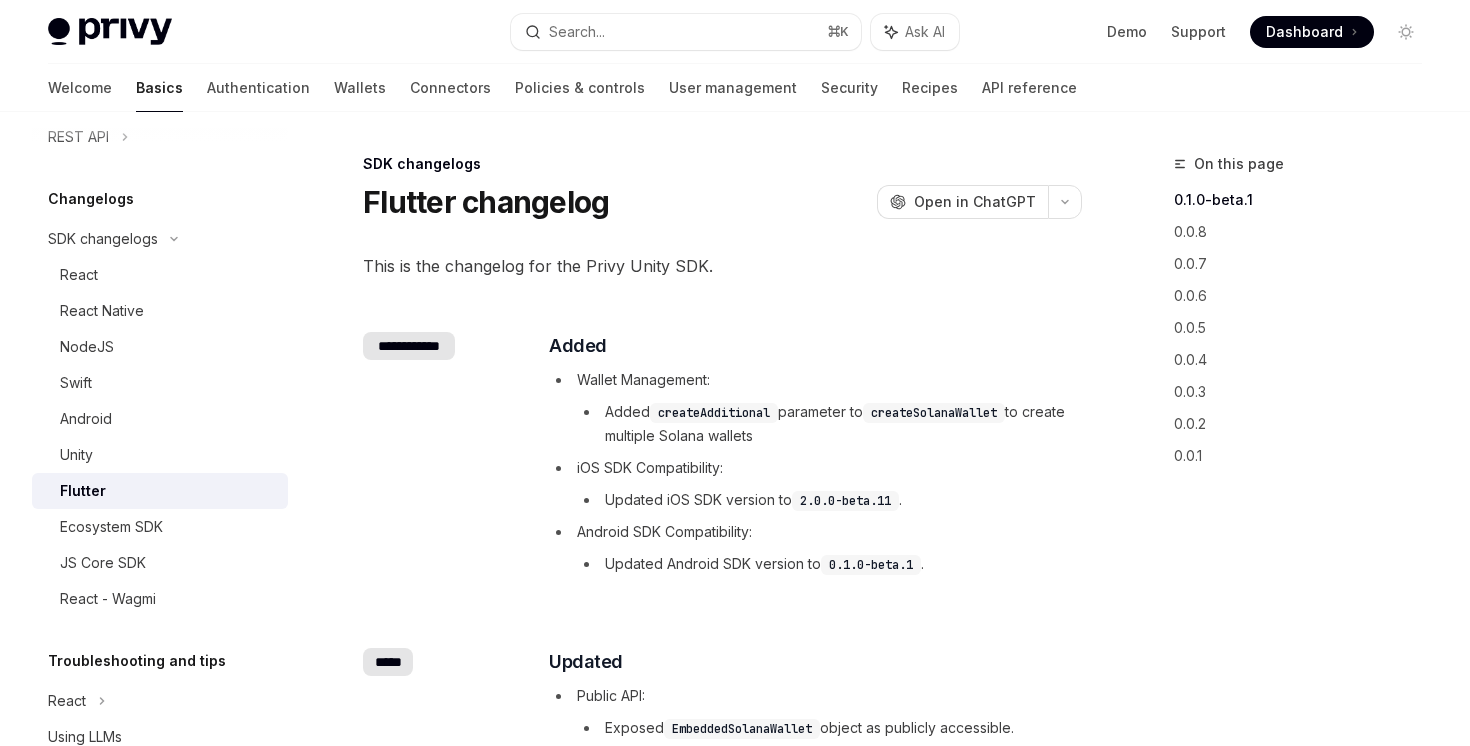 scroll, scrollTop: 609, scrollLeft: 0, axis: vertical 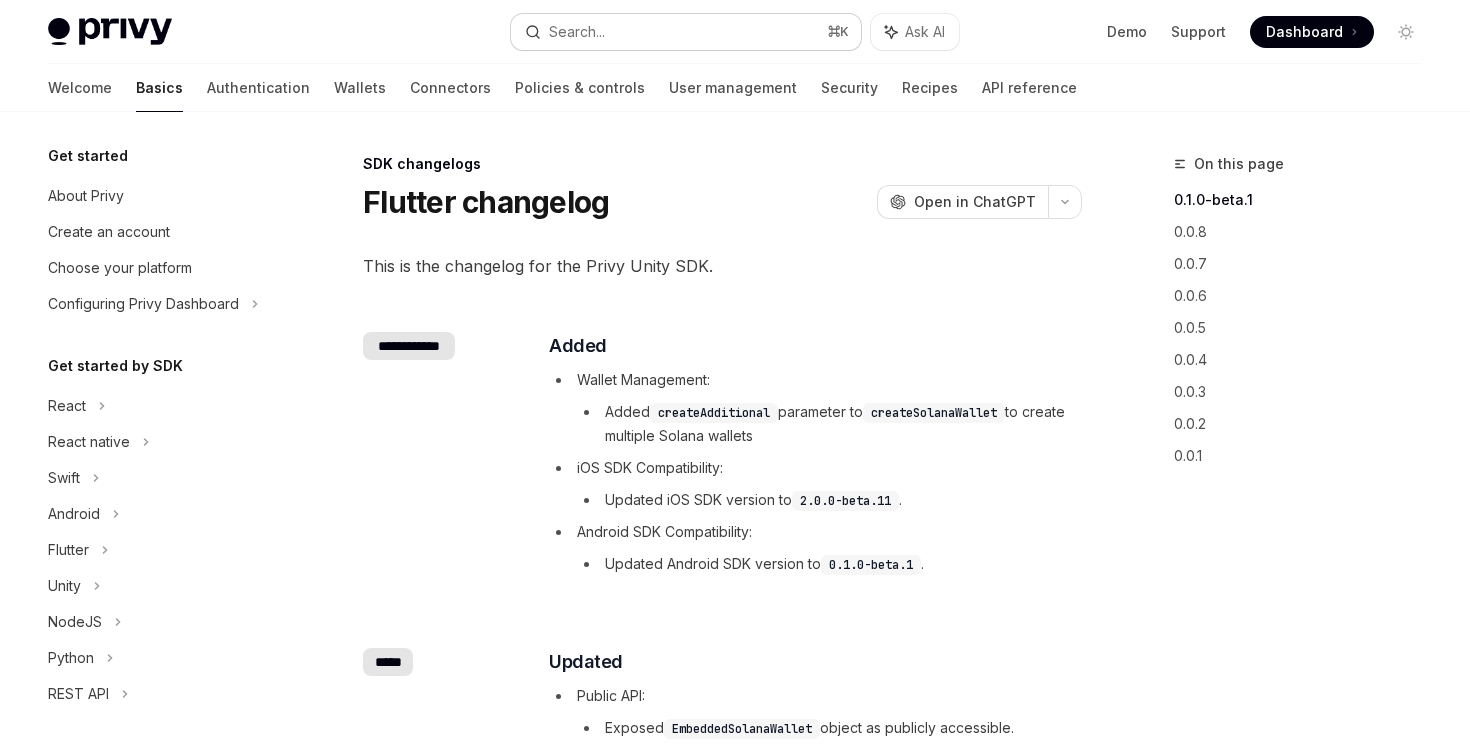 click on "Search..." at bounding box center (577, 32) 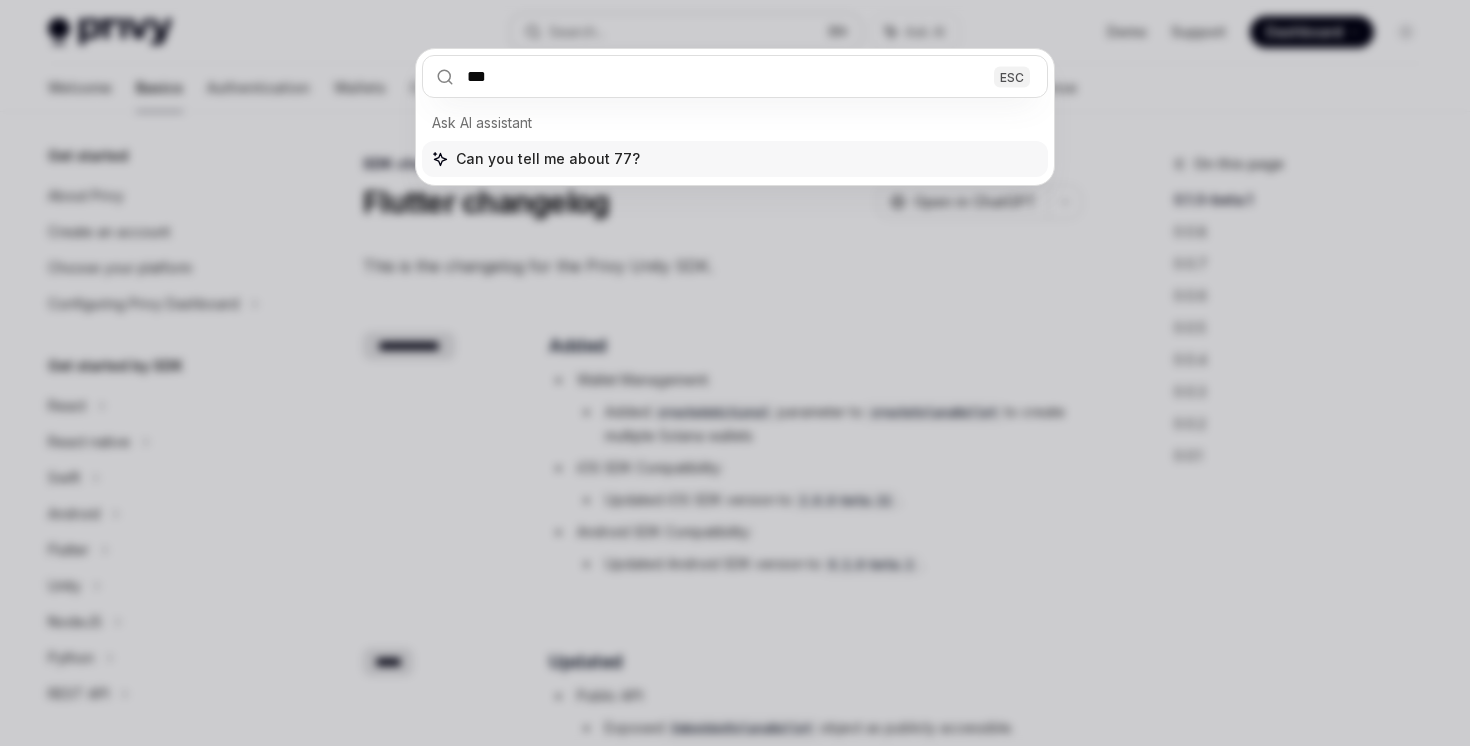 type on "****" 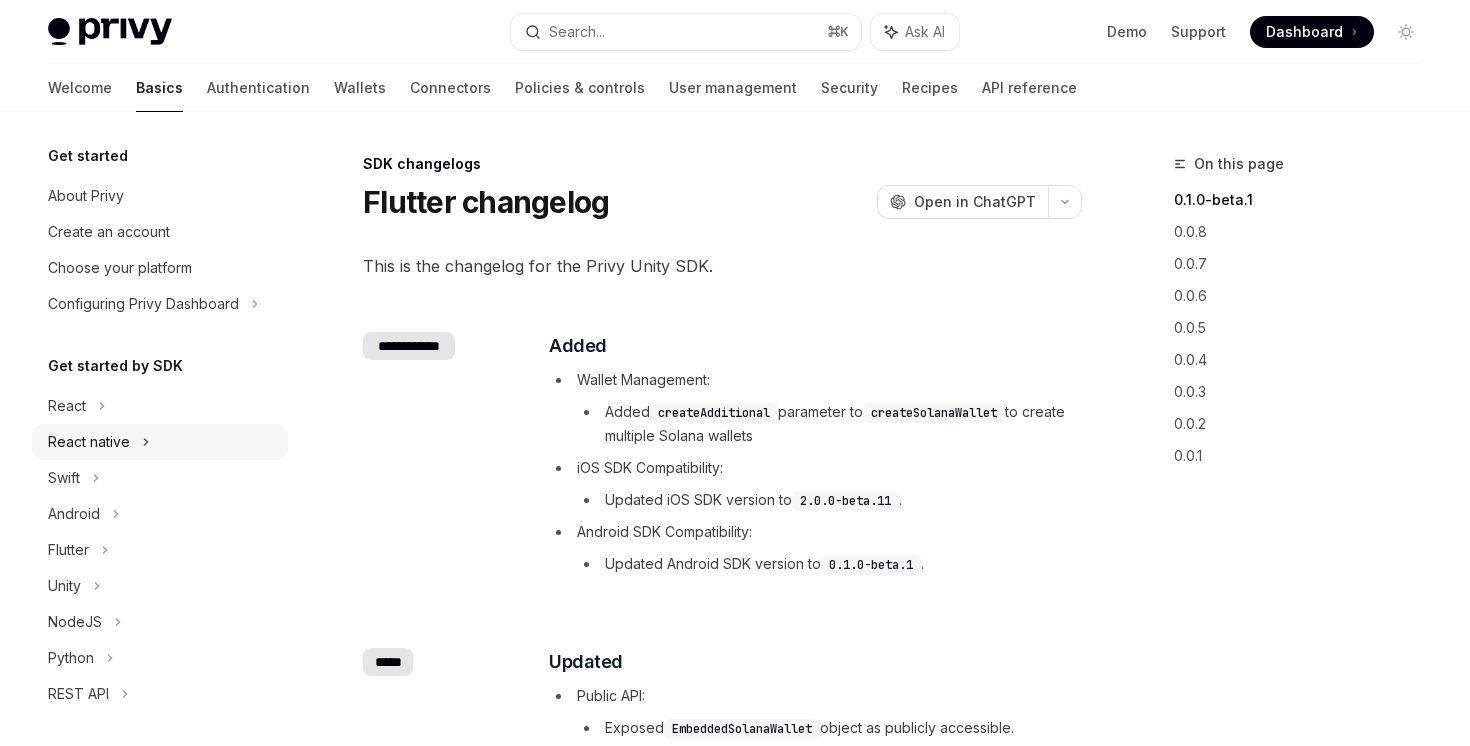scroll, scrollTop: 182, scrollLeft: 0, axis: vertical 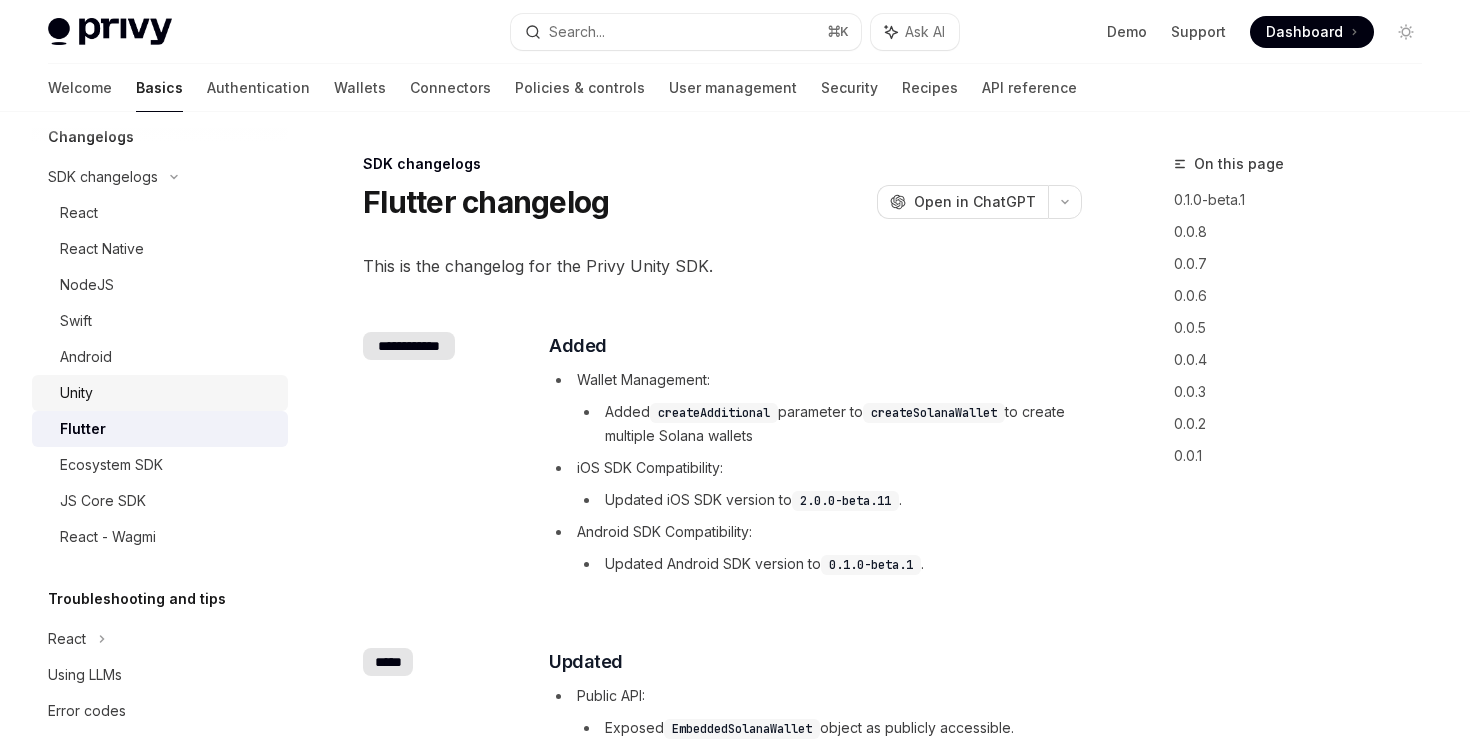 click on "Unity" at bounding box center [168, 393] 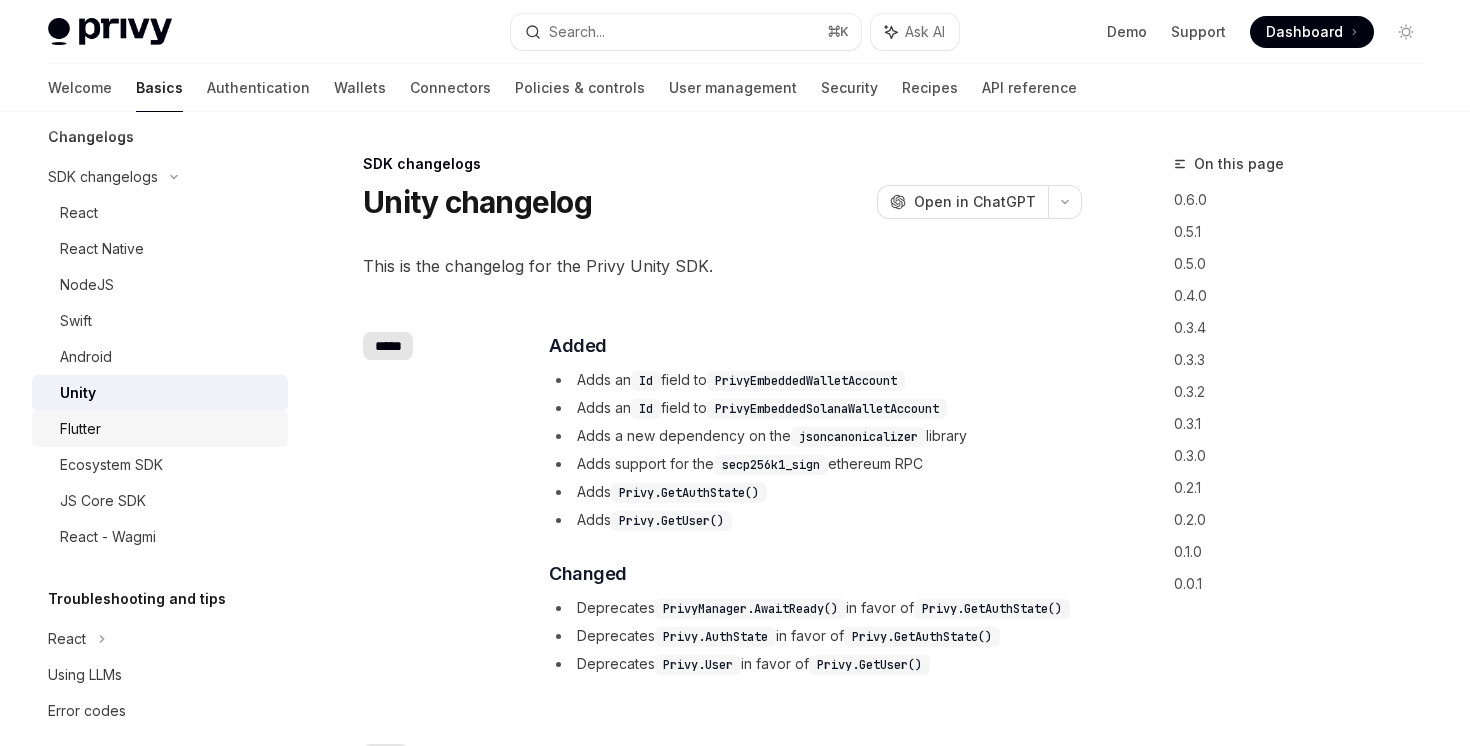 click on "Flutter" at bounding box center (168, 429) 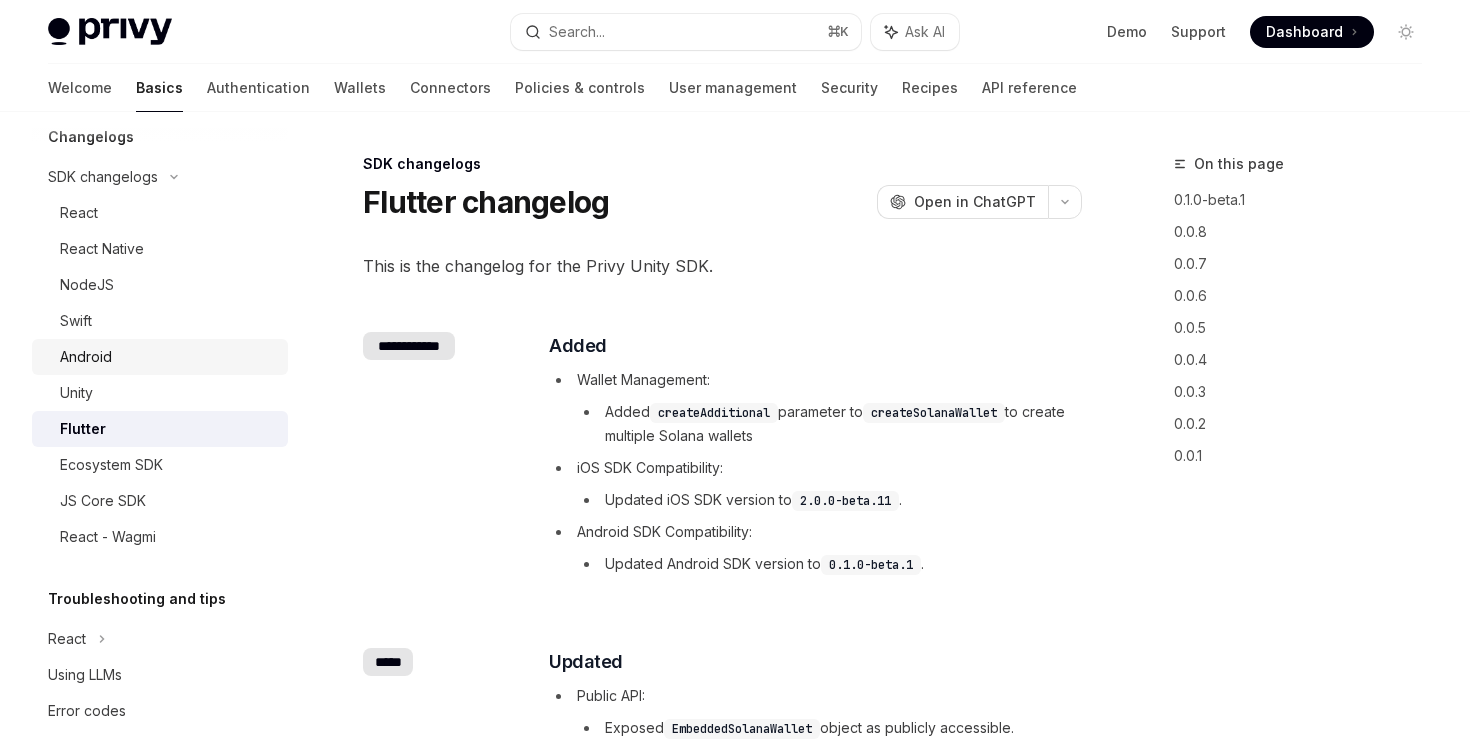 click on "Android" at bounding box center [160, 357] 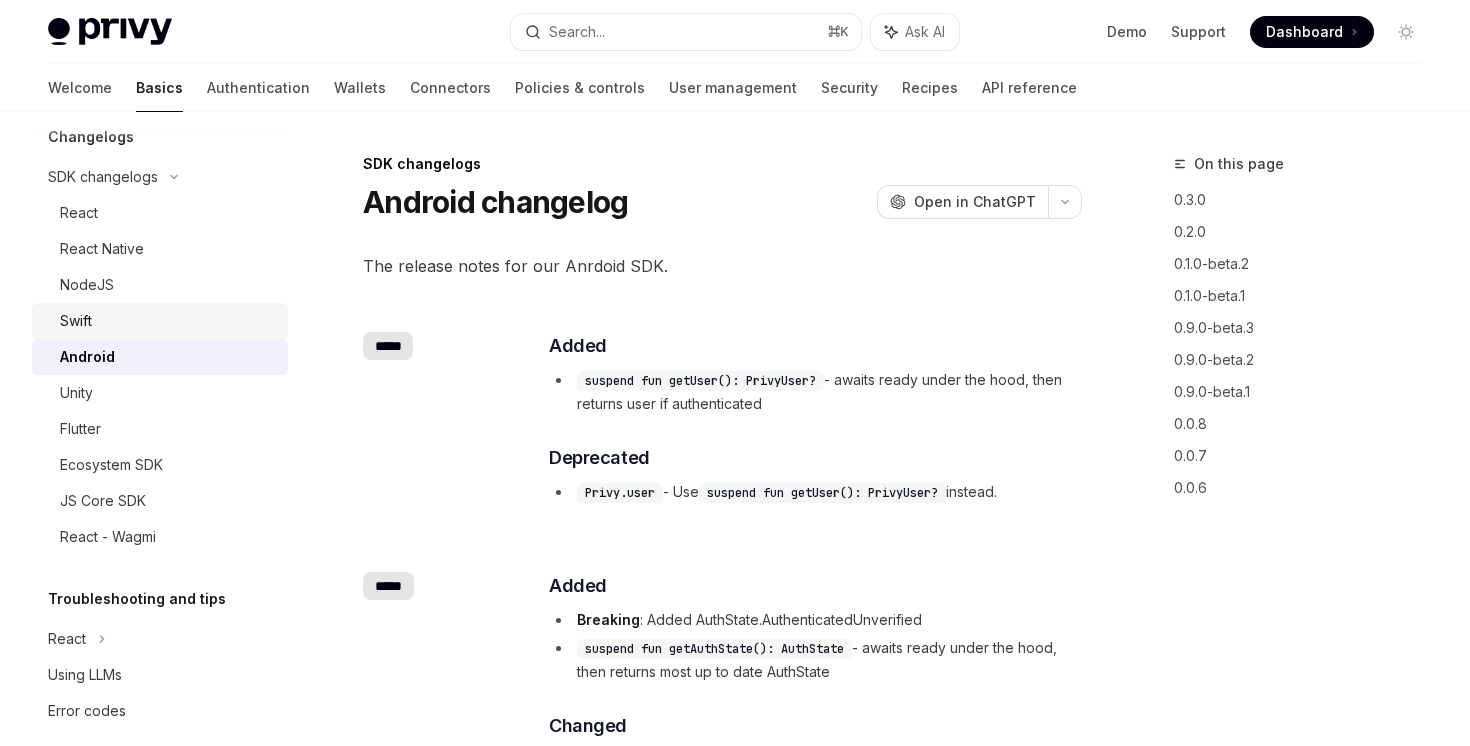 click on "Swift" at bounding box center [160, 321] 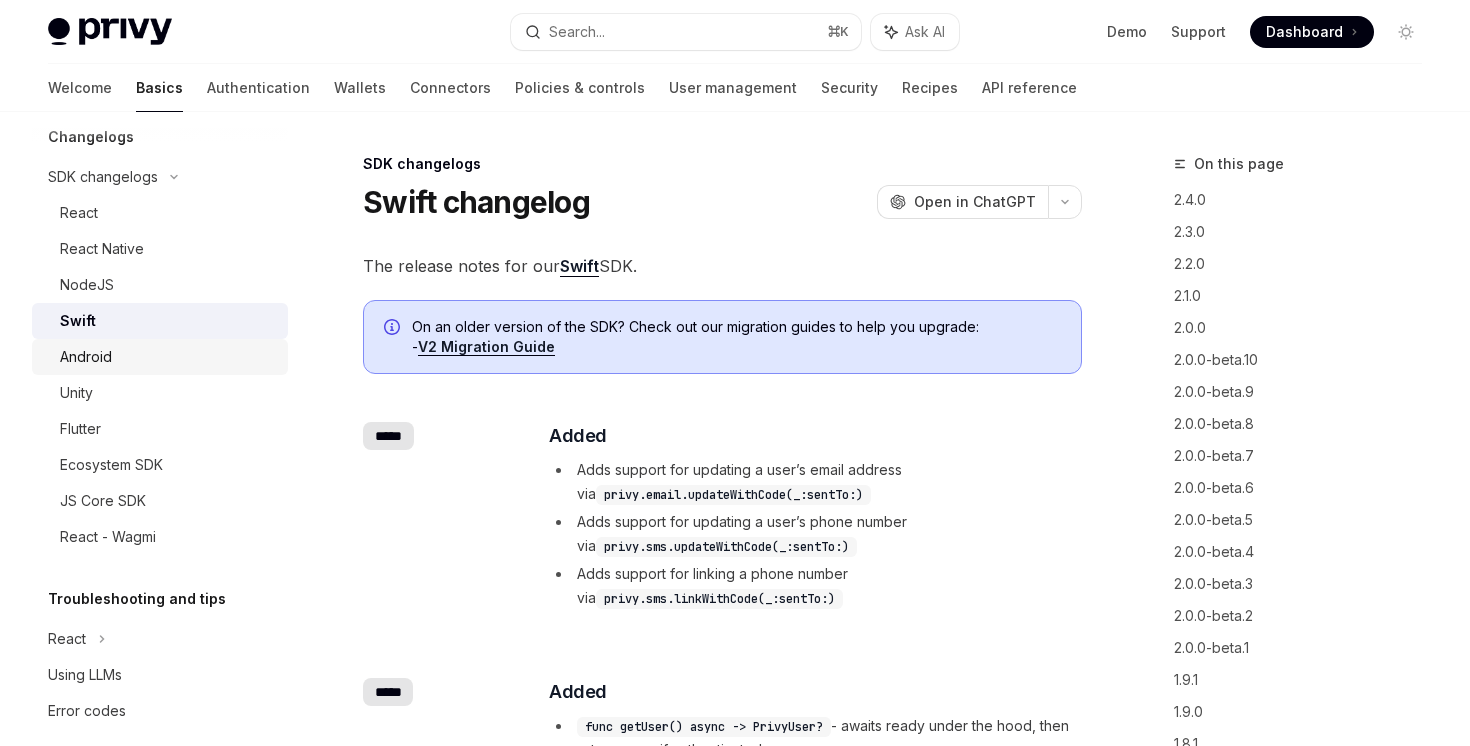 click on "Android" at bounding box center (168, 357) 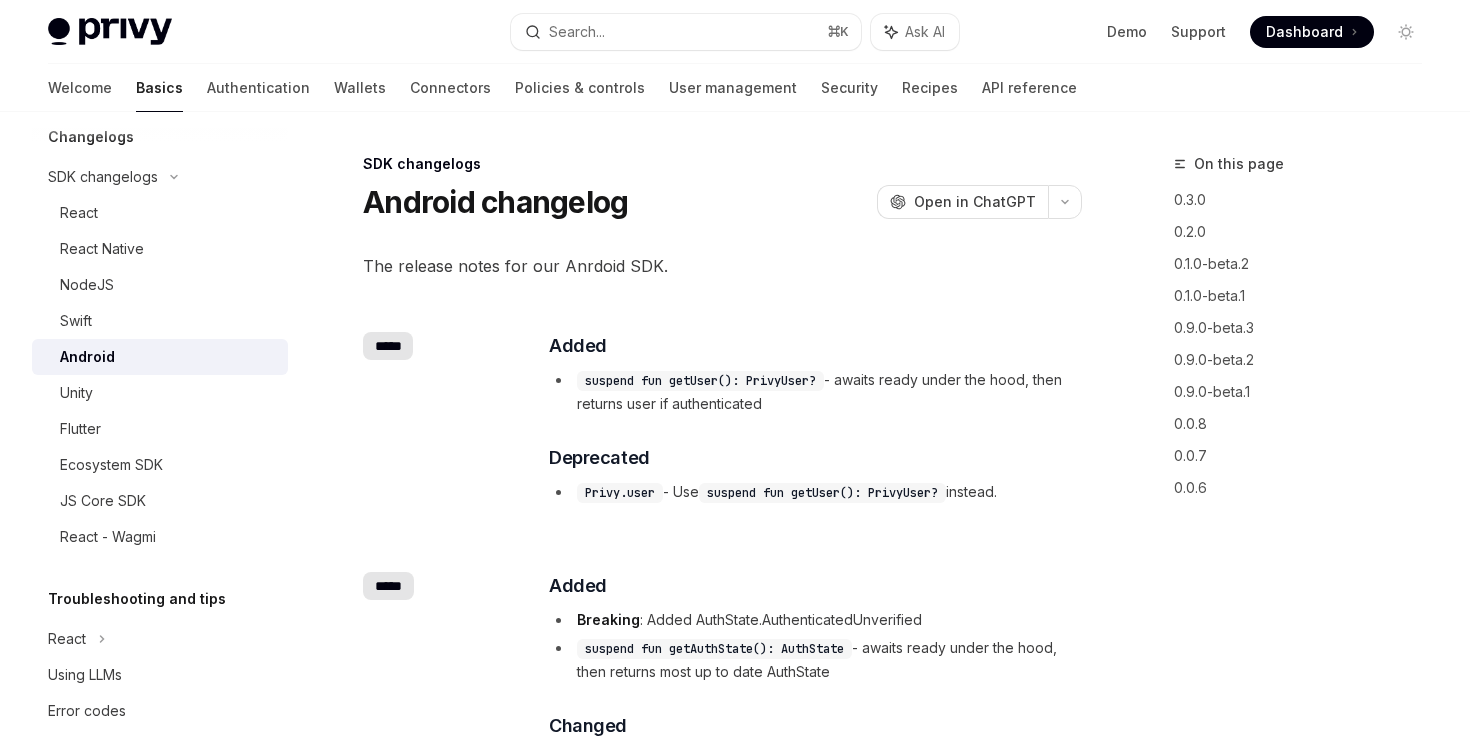 click on "The release notes for our Anrdoid SDK." at bounding box center [722, 266] 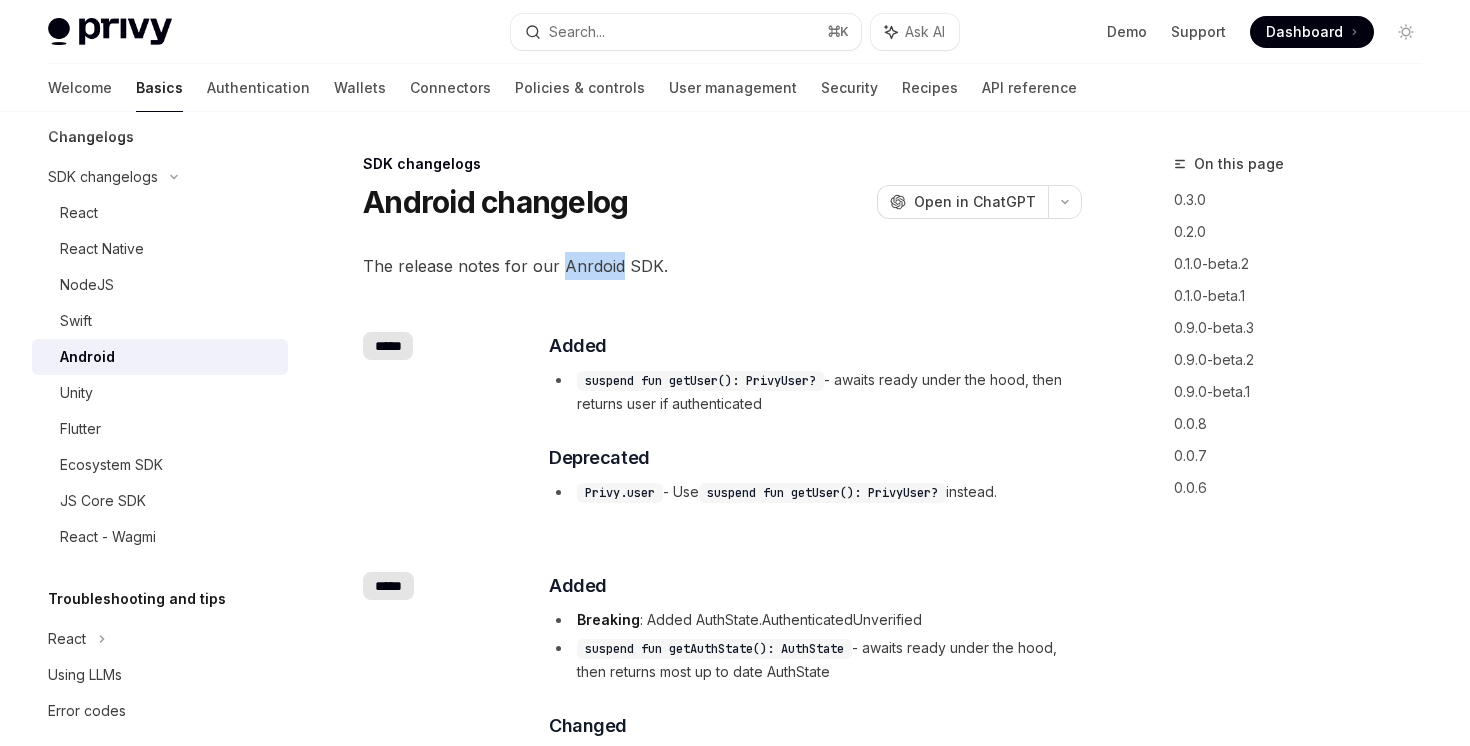 click on "The release notes for our Anrdoid SDK." at bounding box center (722, 266) 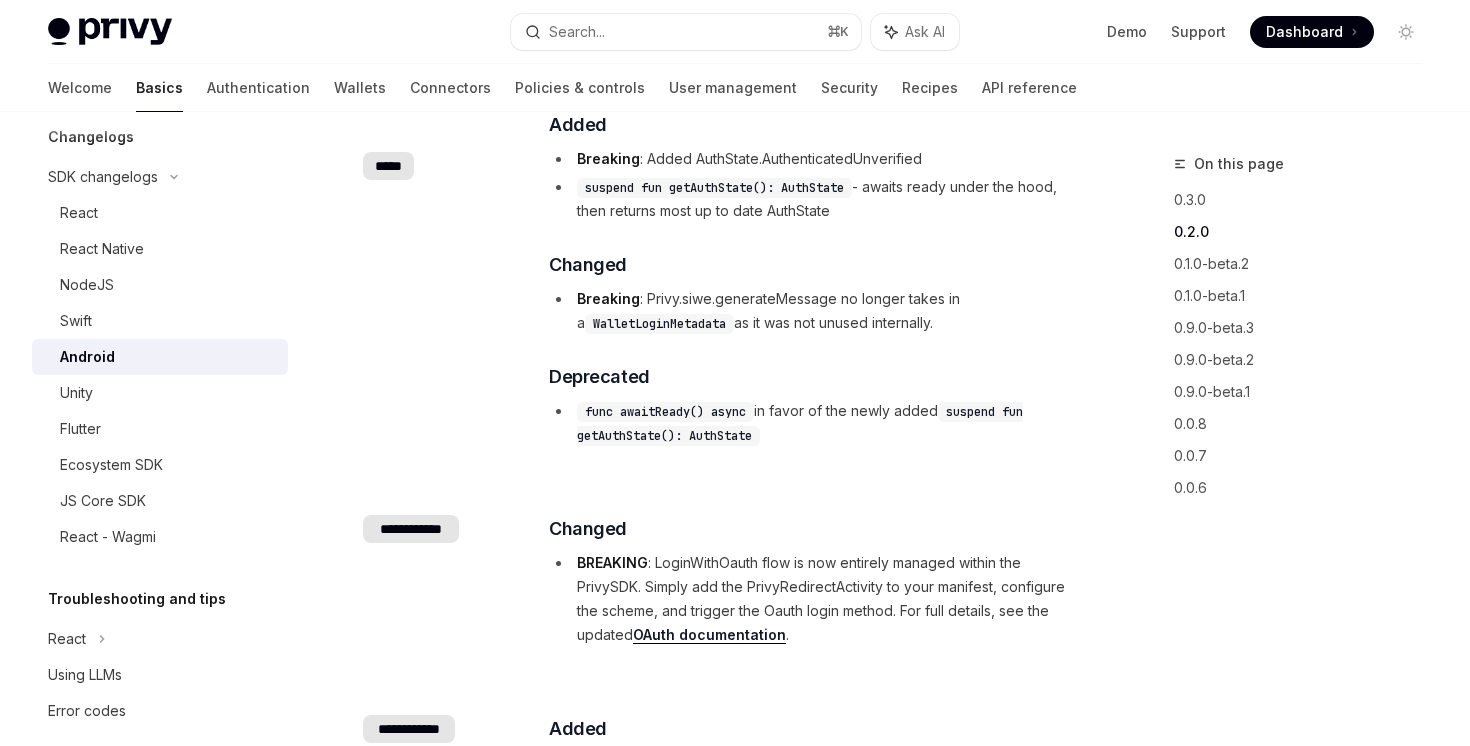 scroll, scrollTop: 0, scrollLeft: 0, axis: both 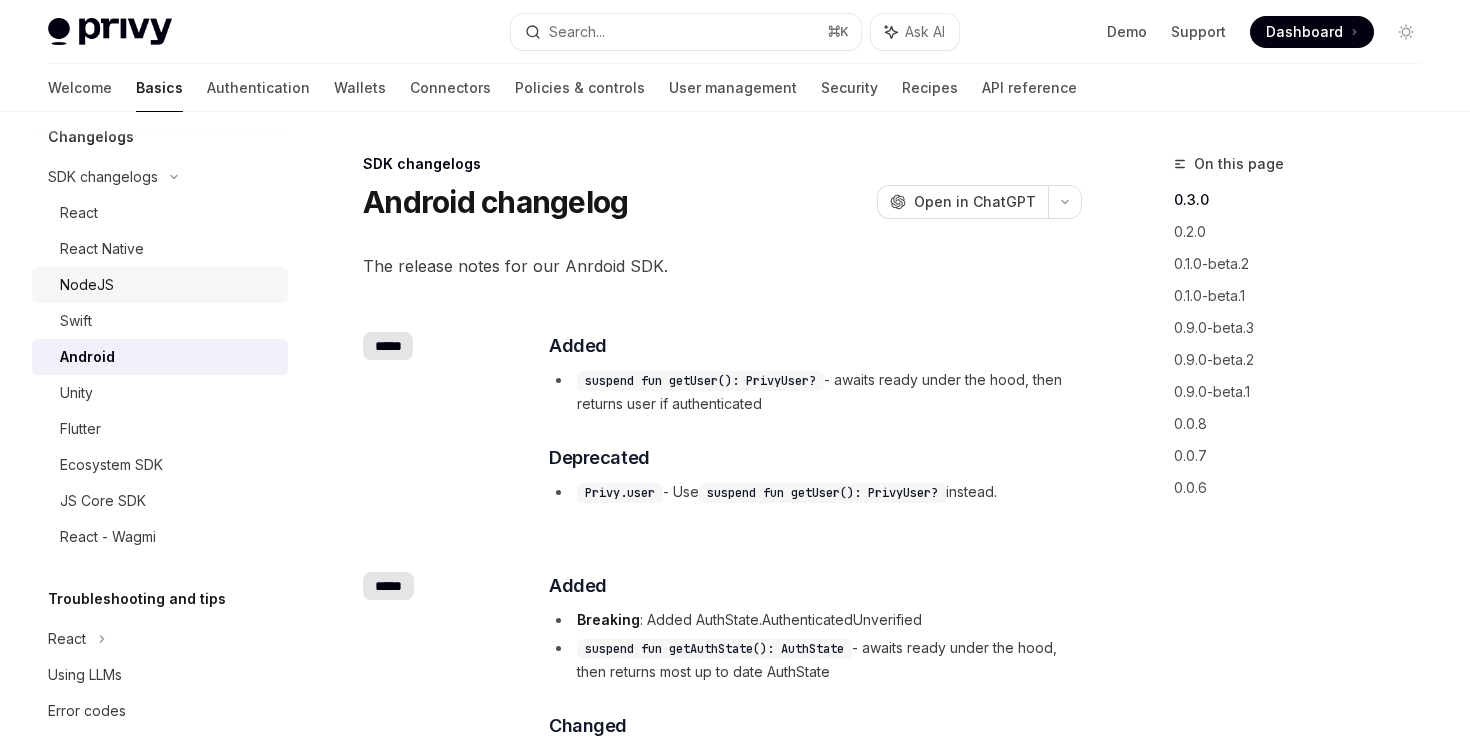 click on "NodeJS" at bounding box center [160, 285] 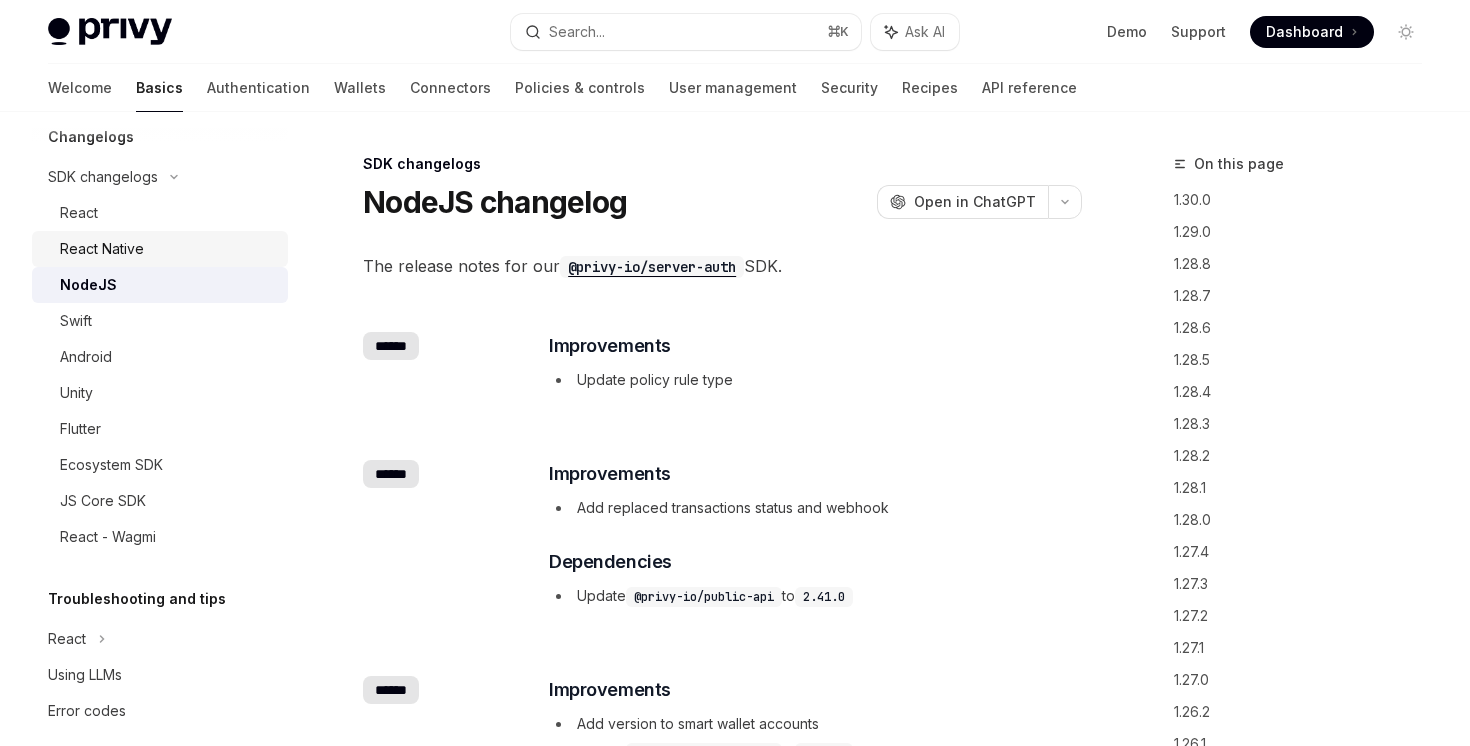 click on "React Native" at bounding box center (168, 249) 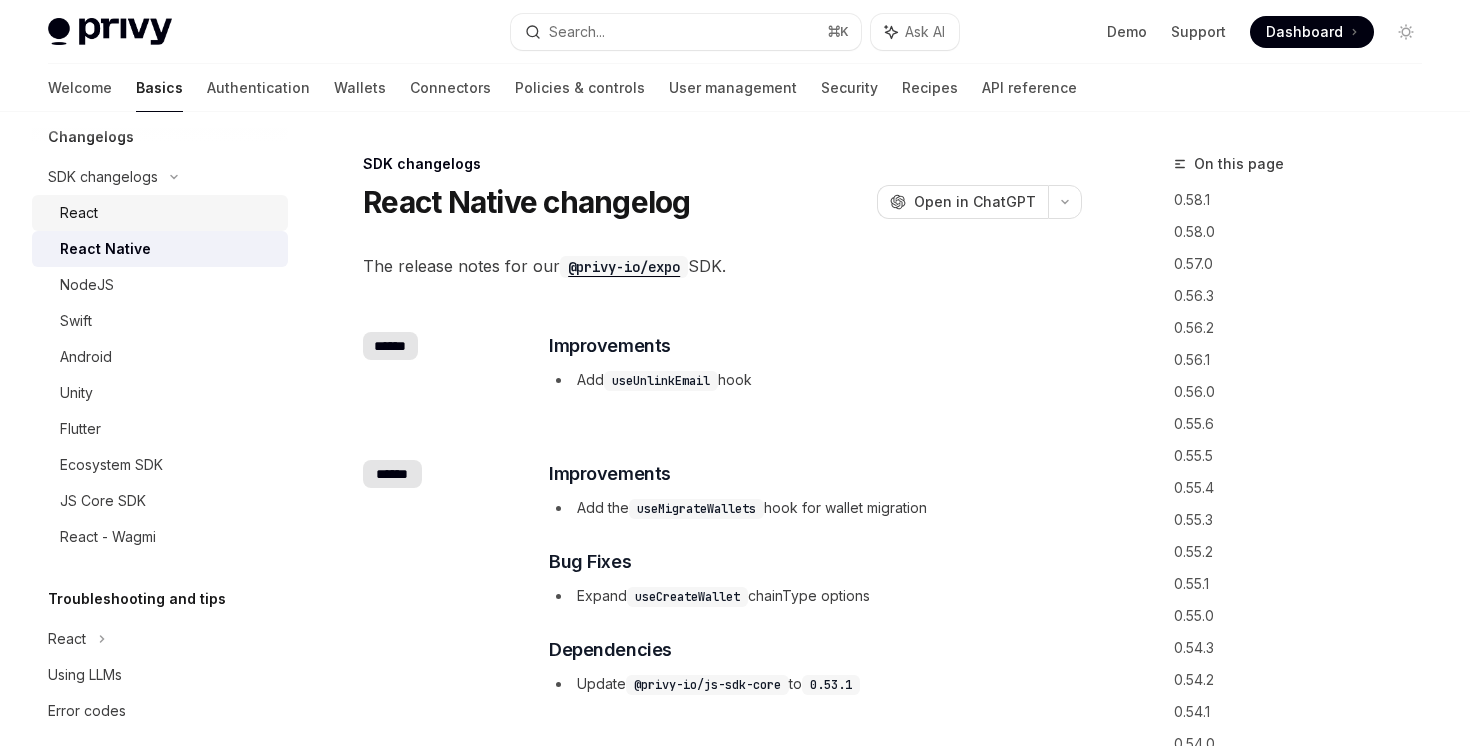 click on "React" at bounding box center [168, 213] 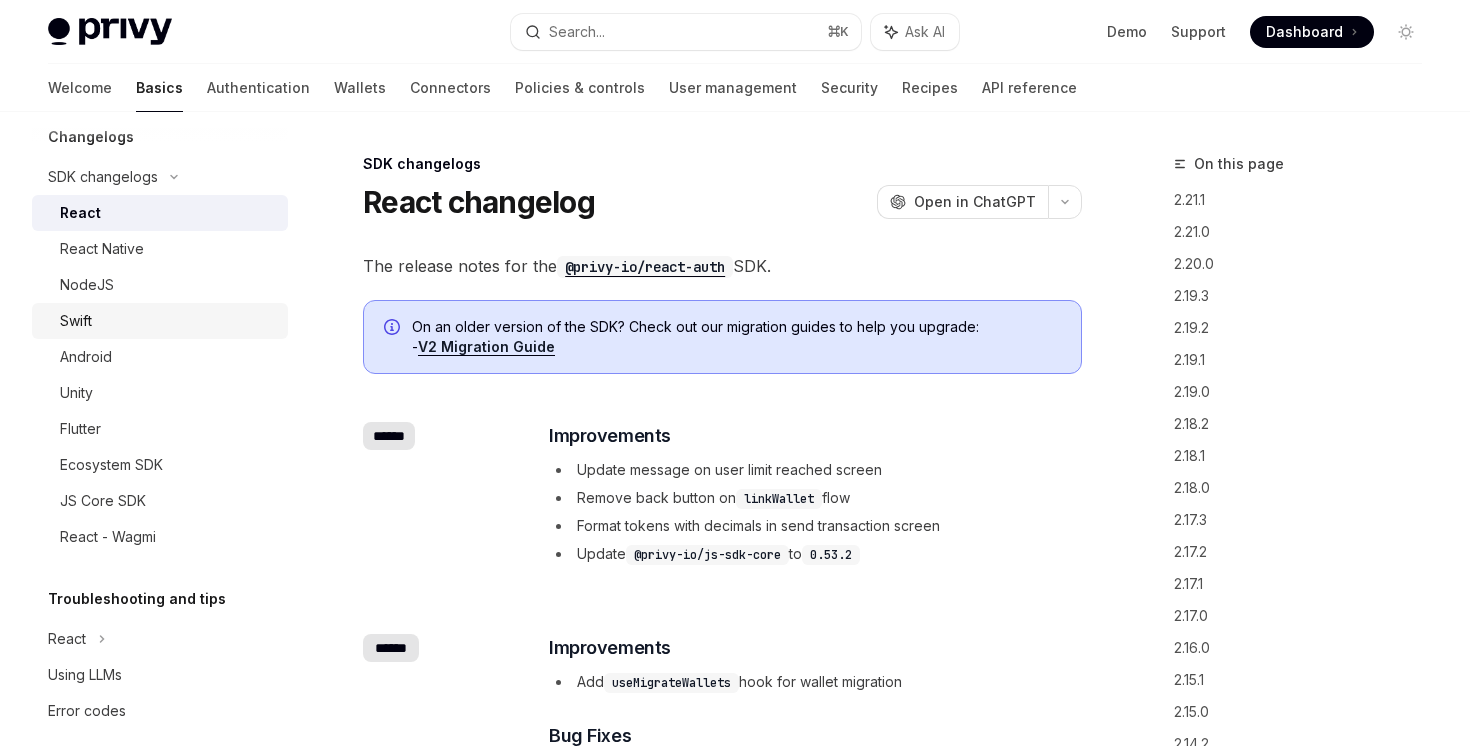 click on "Swift" at bounding box center [160, 321] 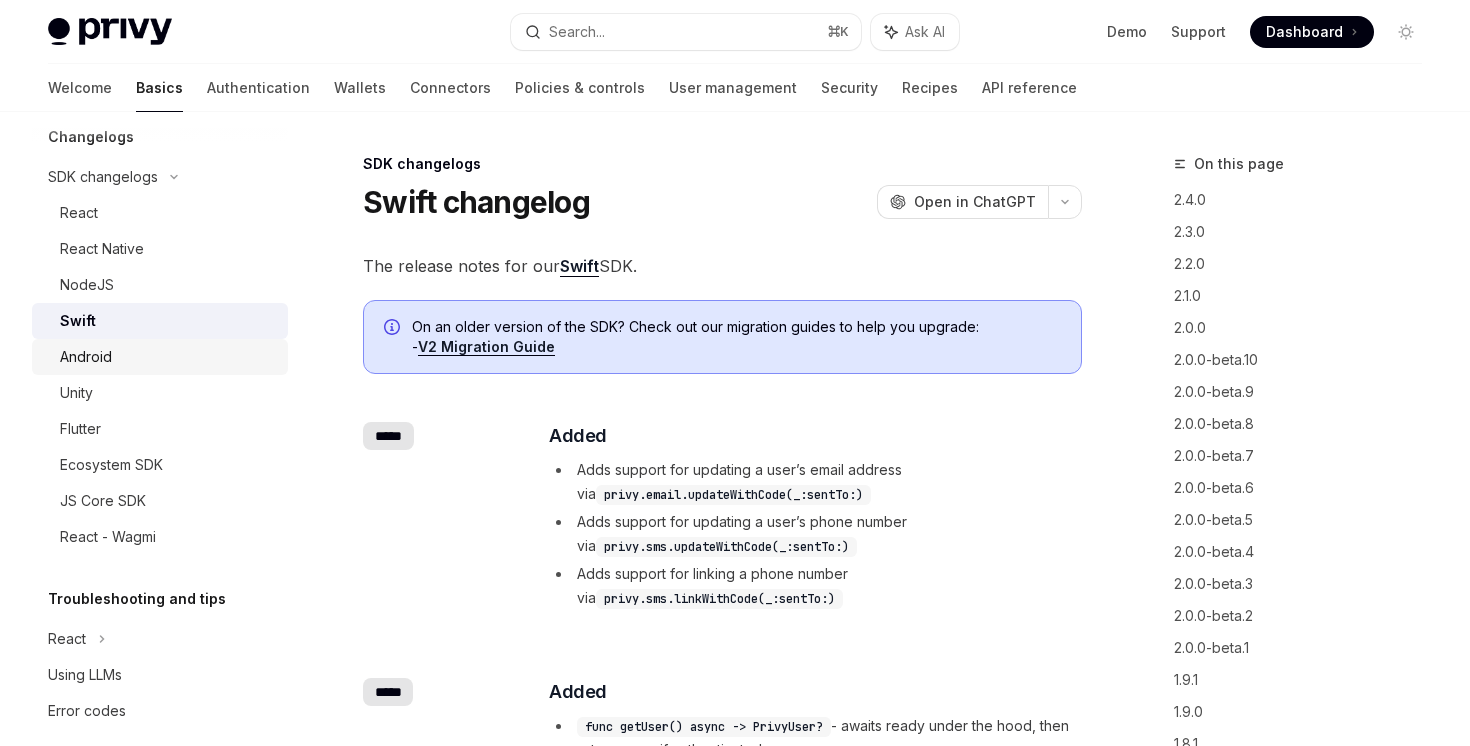 click on "Android" at bounding box center (168, 357) 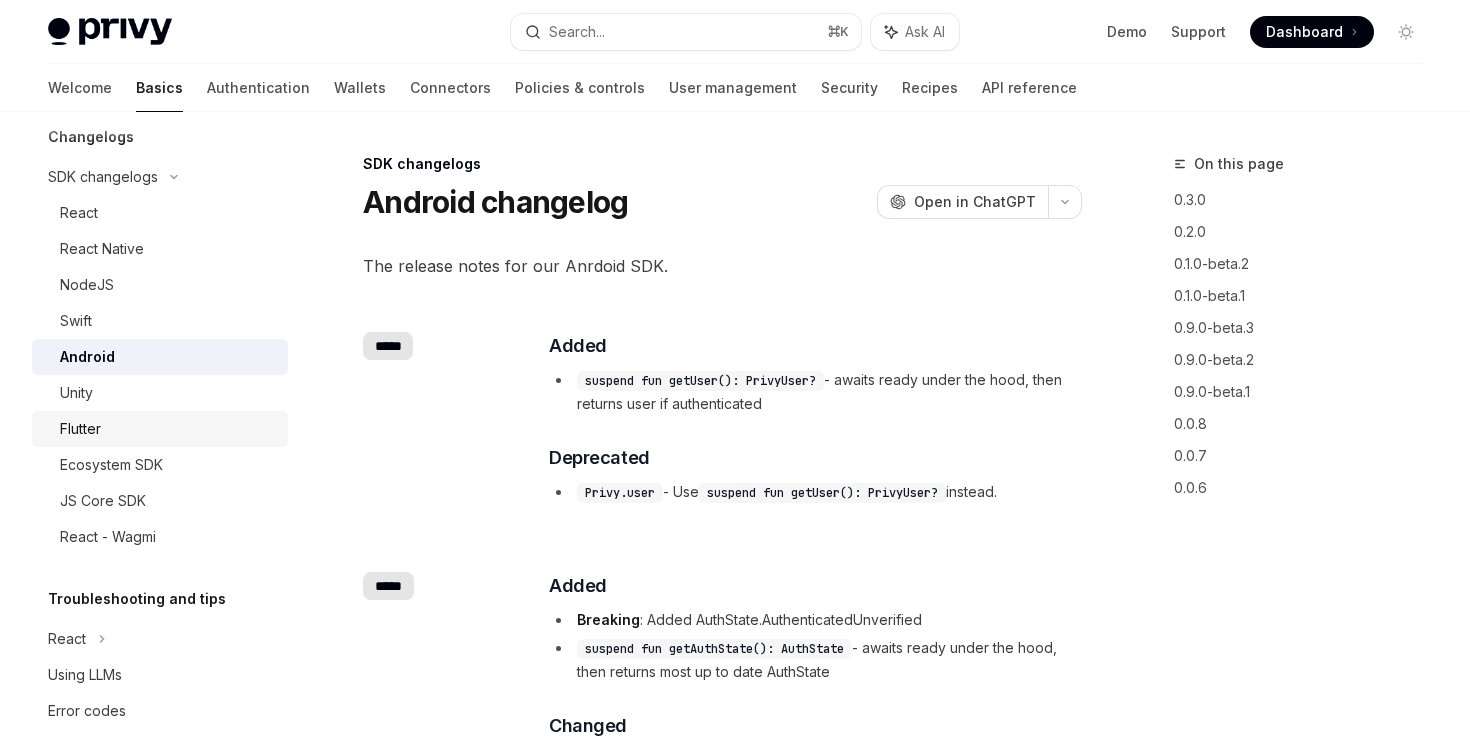 click on "Flutter" at bounding box center (168, 429) 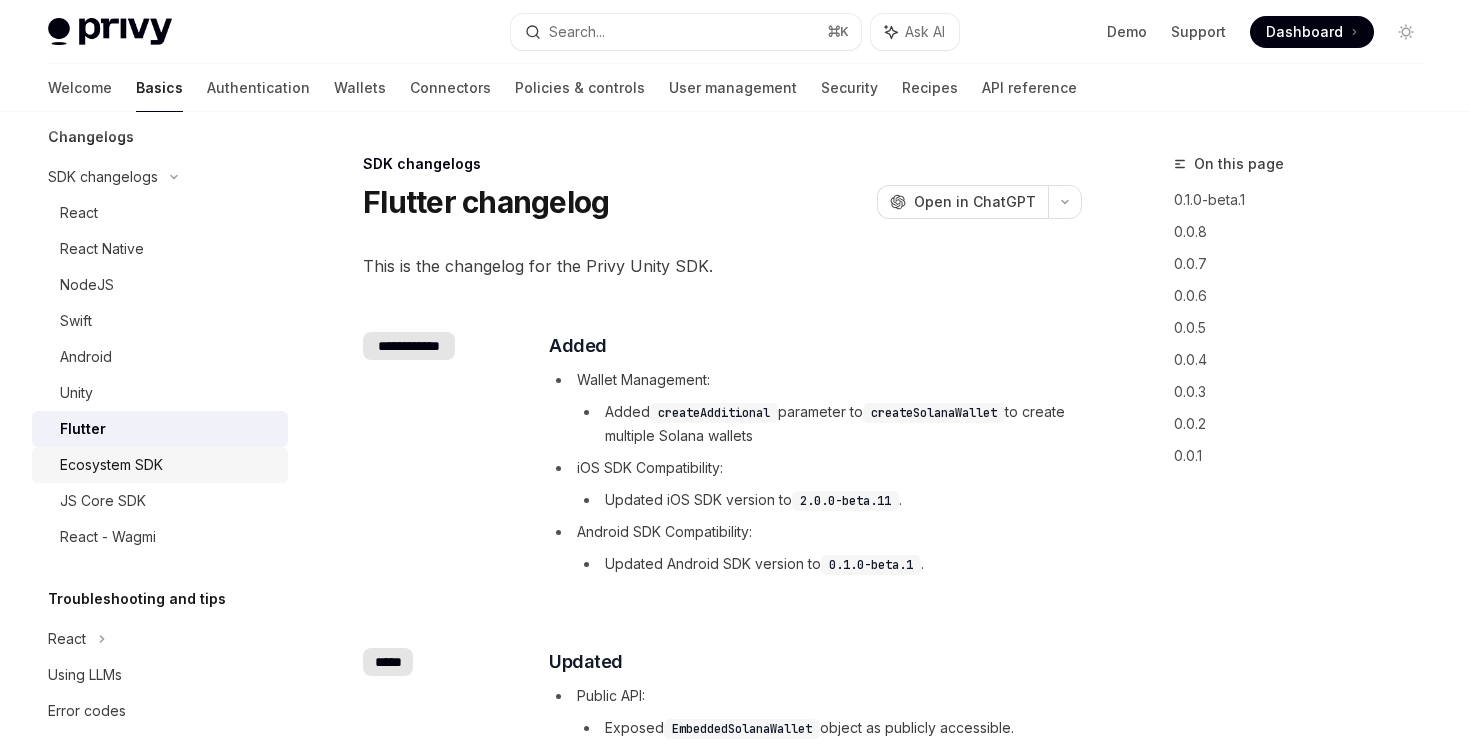 click on "Ecosystem SDK" at bounding box center [111, 465] 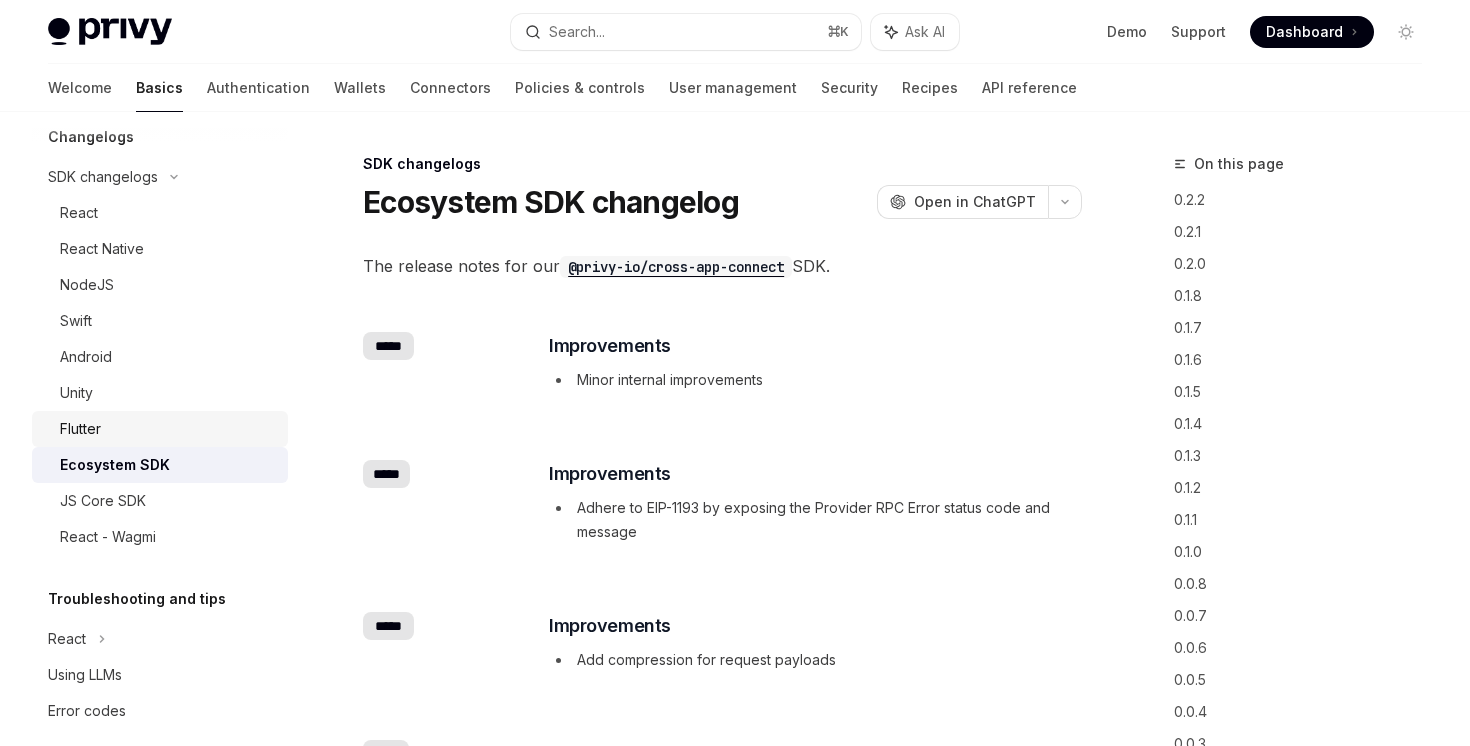 click on "Flutter" at bounding box center [168, 429] 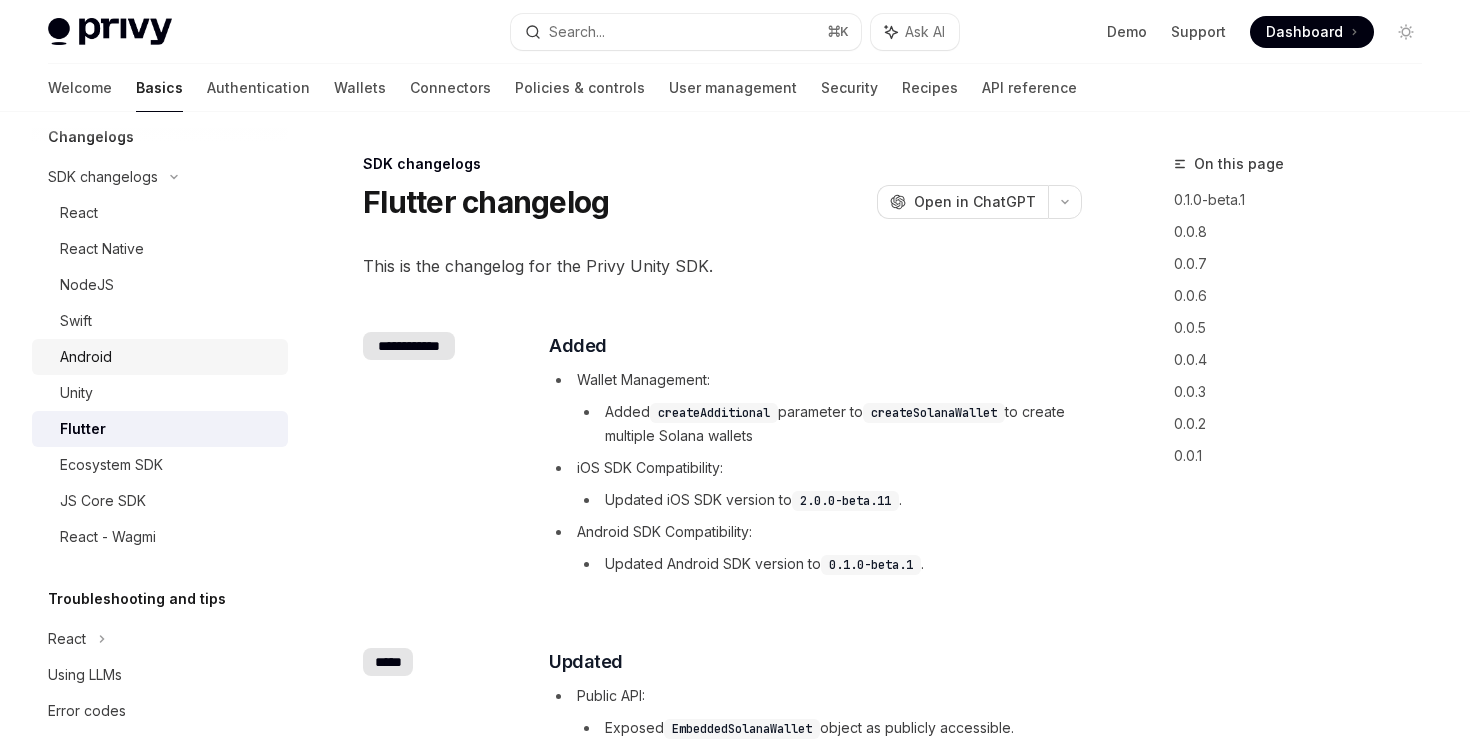 click on "Android" at bounding box center (168, 357) 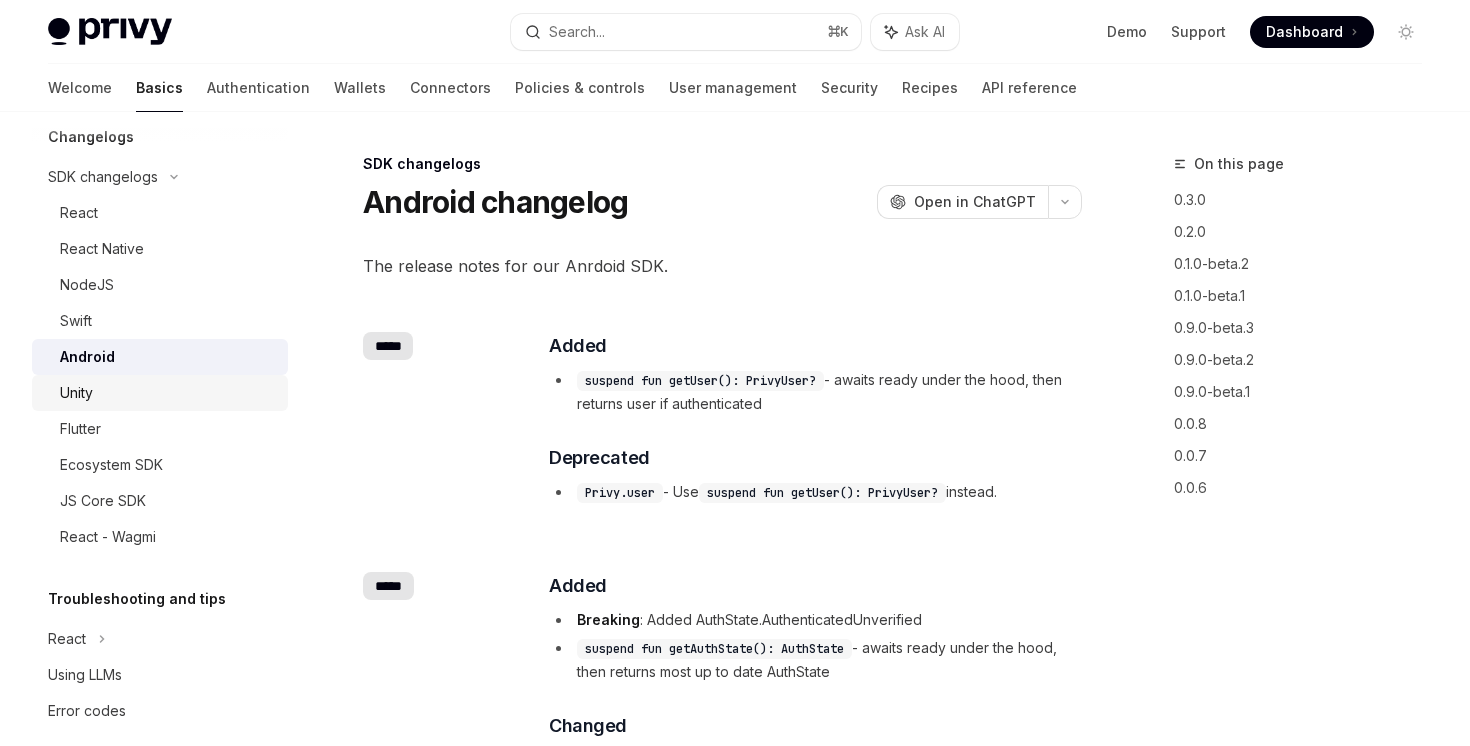 click on "Unity" at bounding box center [168, 393] 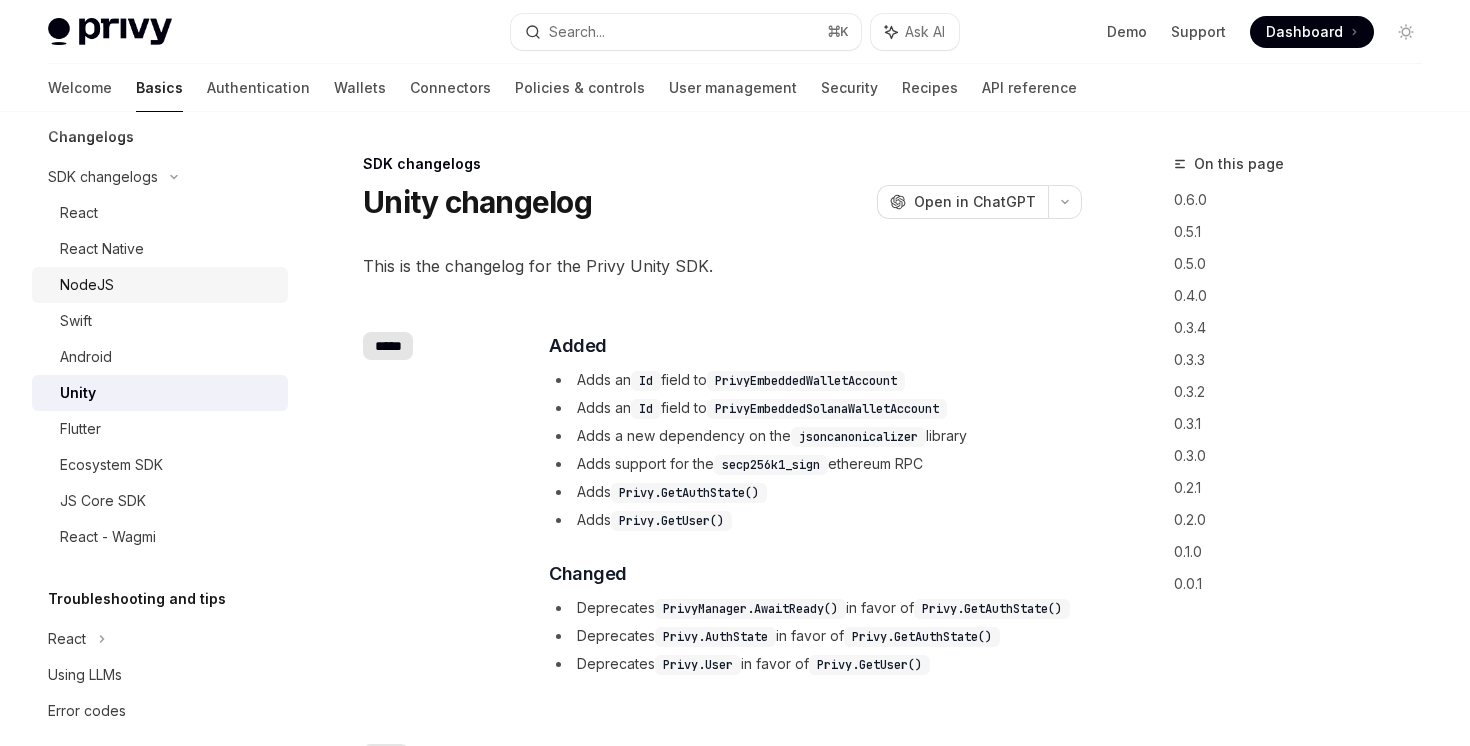 click on "NodeJS" at bounding box center (168, 285) 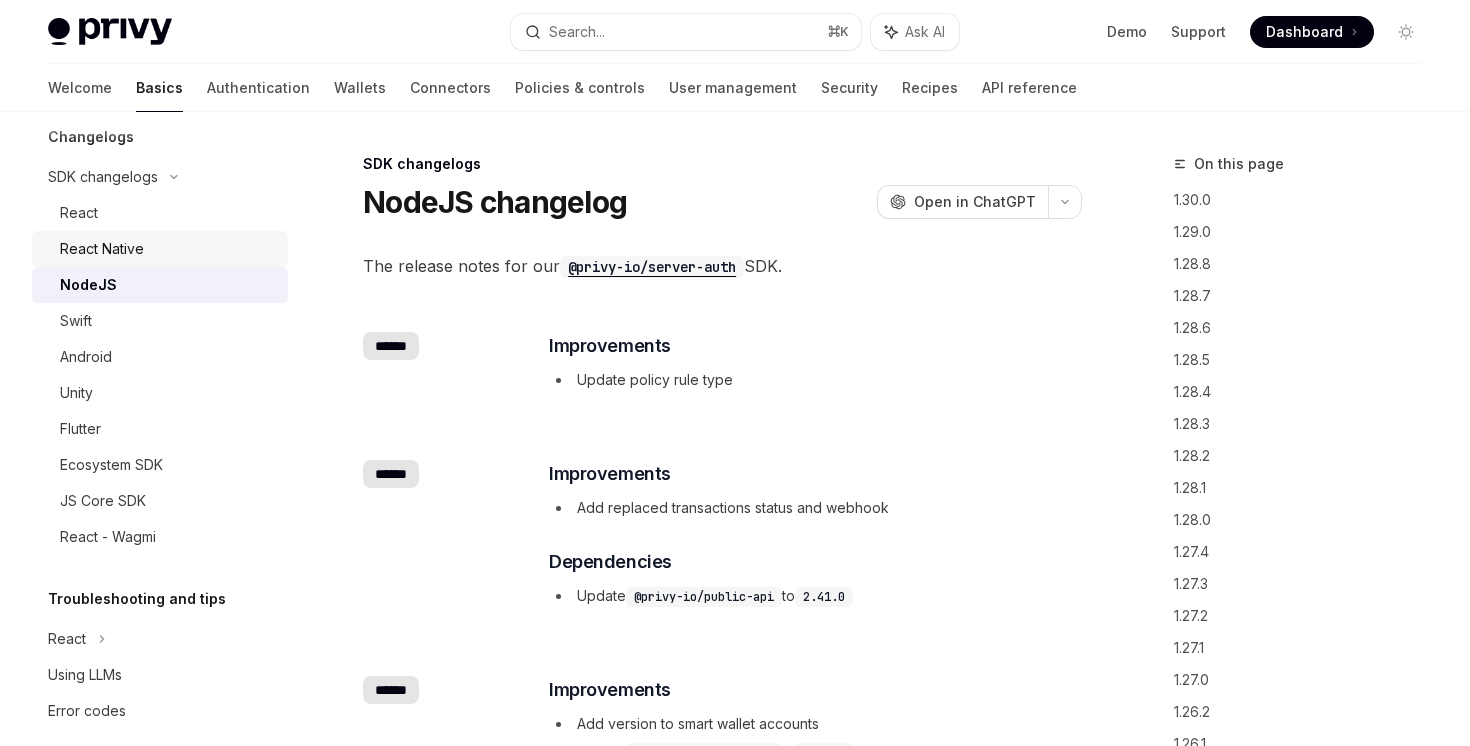 click on "React Native" at bounding box center (160, 249) 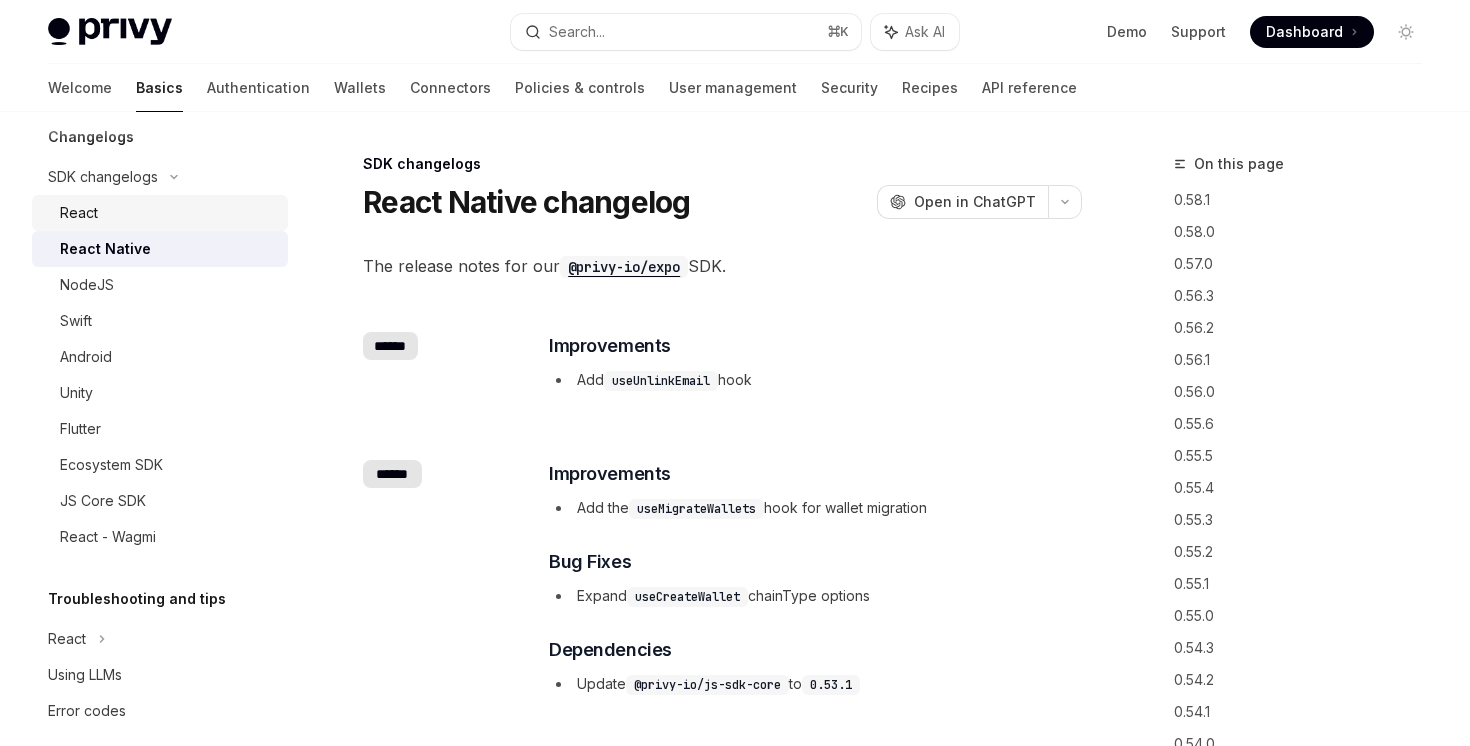 click on "React" at bounding box center (160, 213) 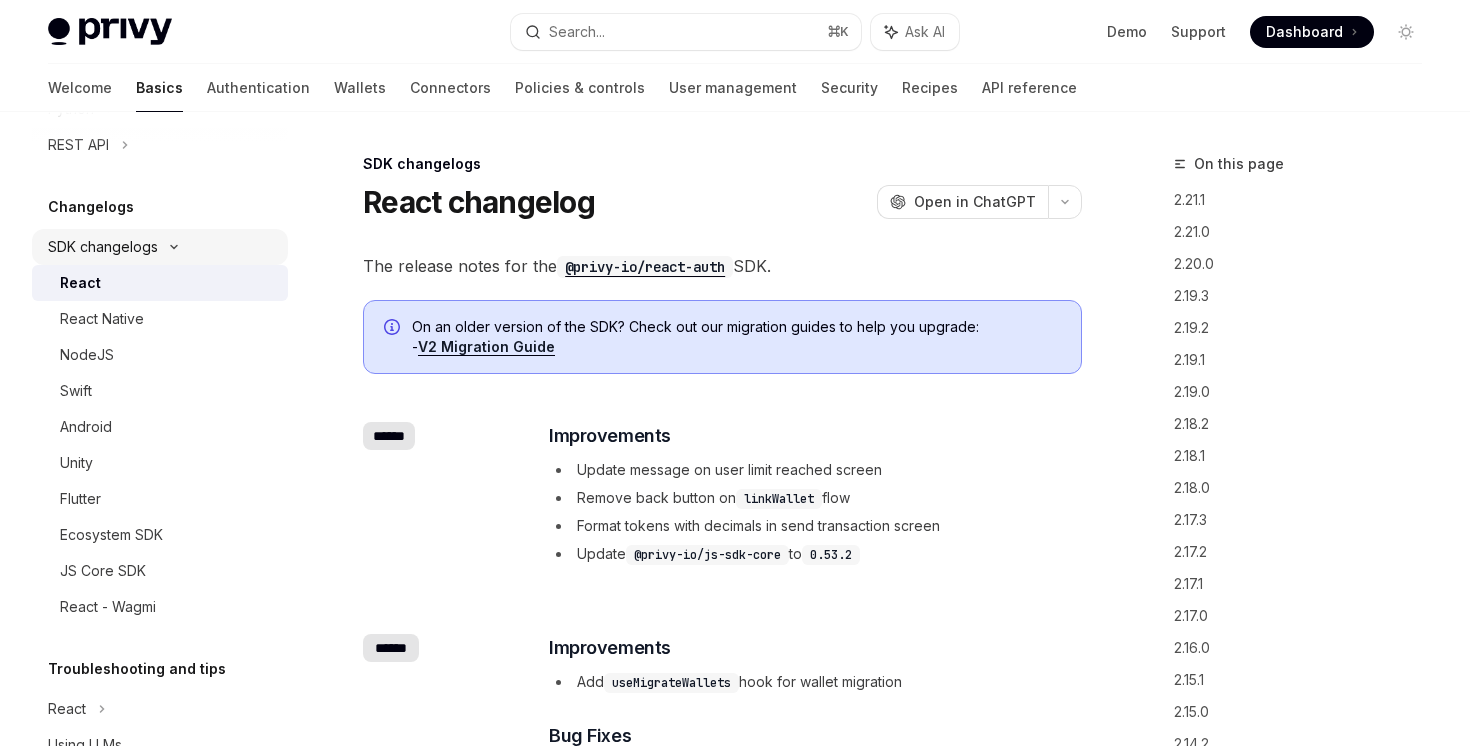scroll, scrollTop: 524, scrollLeft: 0, axis: vertical 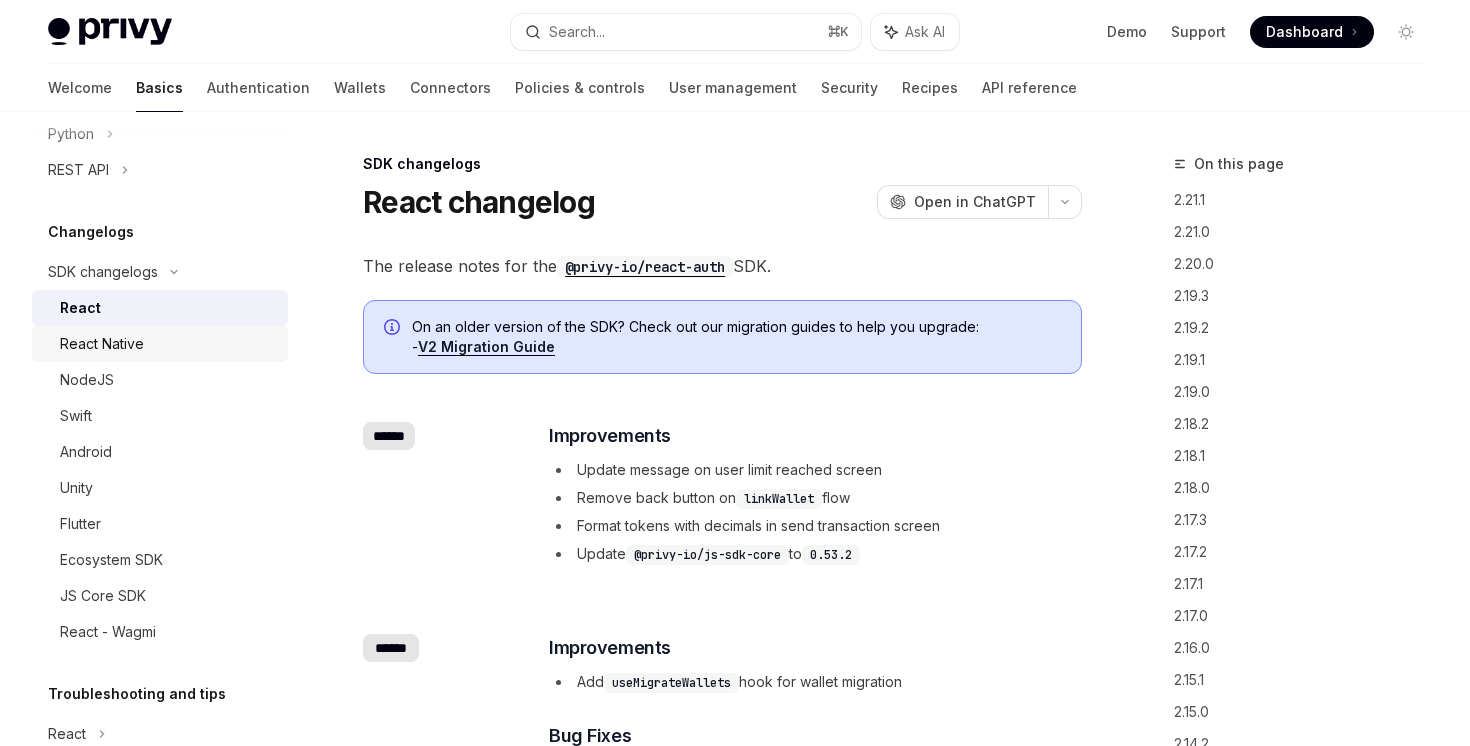 click on "React Native" at bounding box center (102, 344) 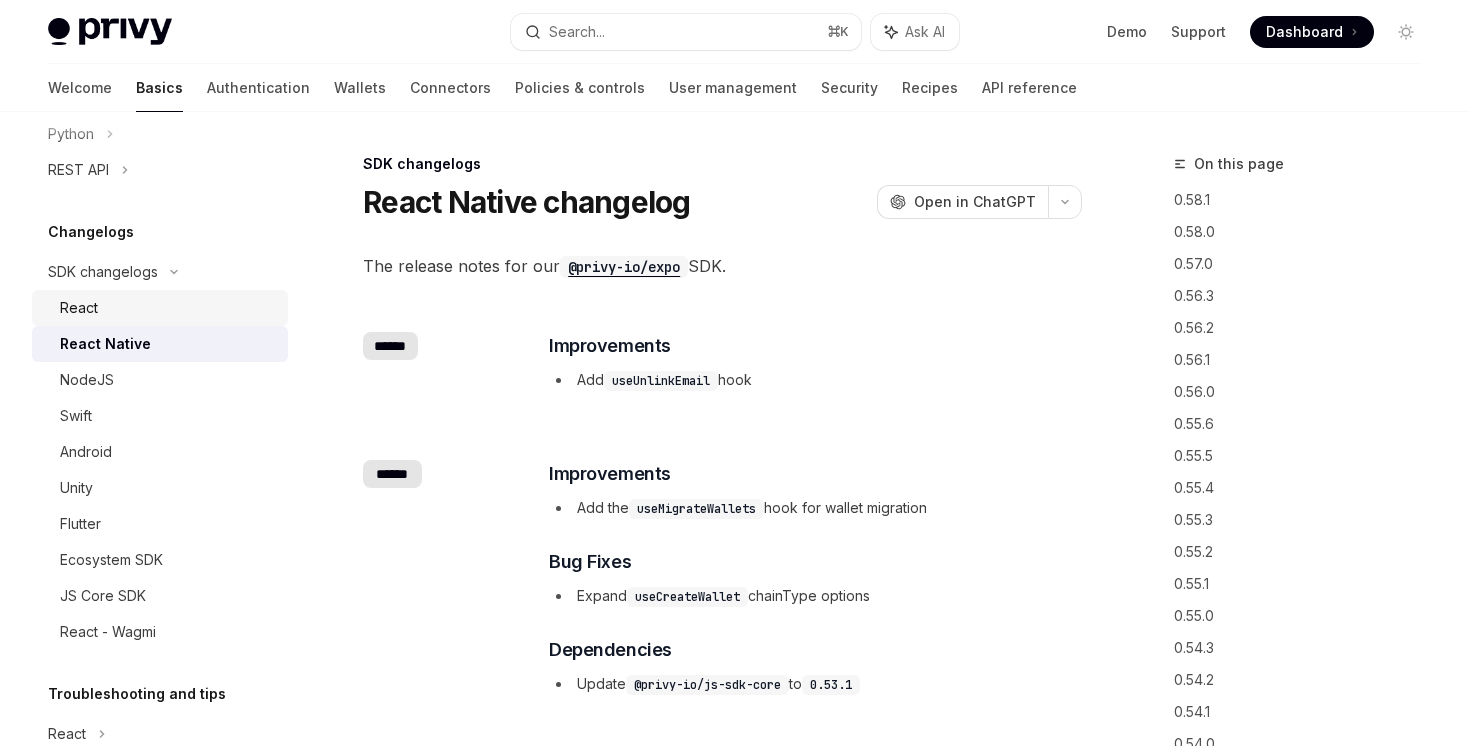 click on "React" at bounding box center (168, 308) 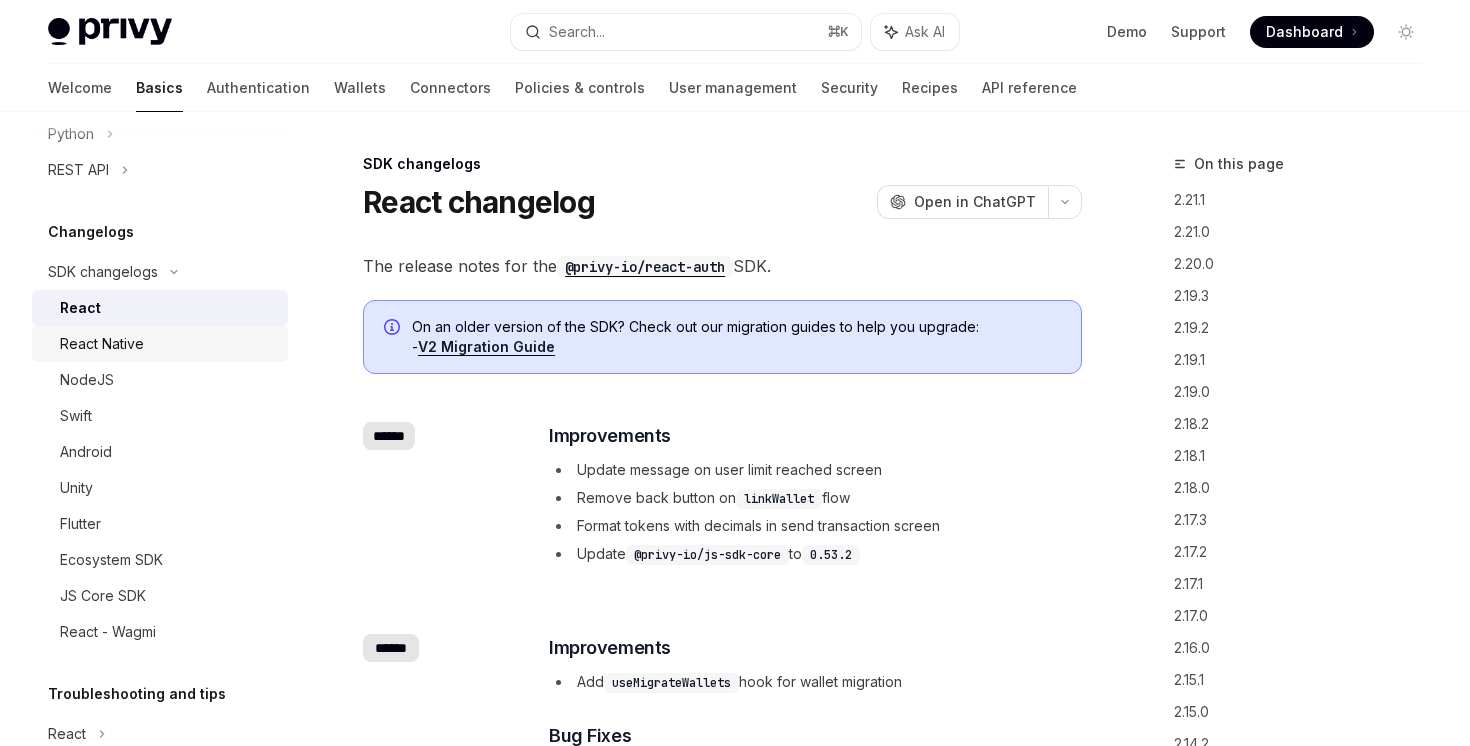 click on "React Native" at bounding box center (168, 344) 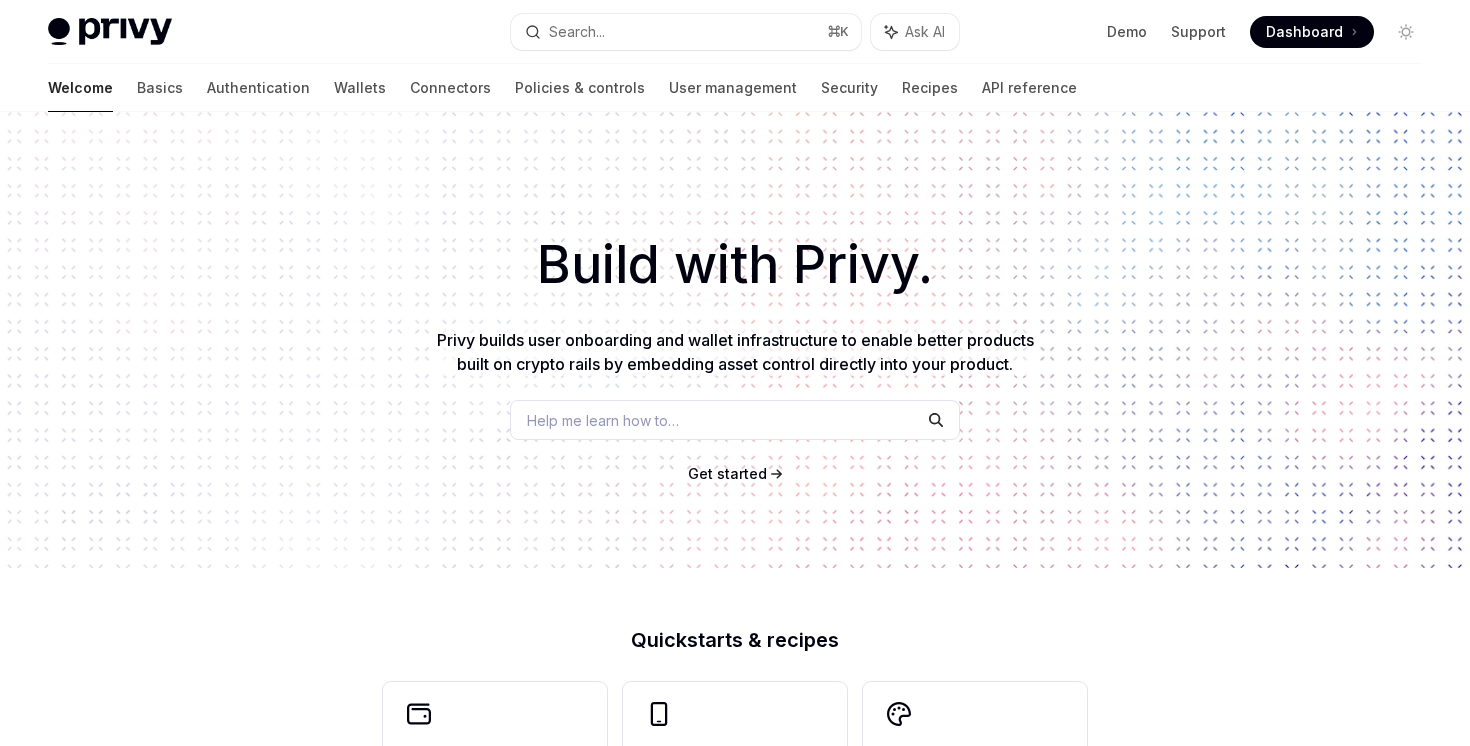 scroll, scrollTop: 0, scrollLeft: 0, axis: both 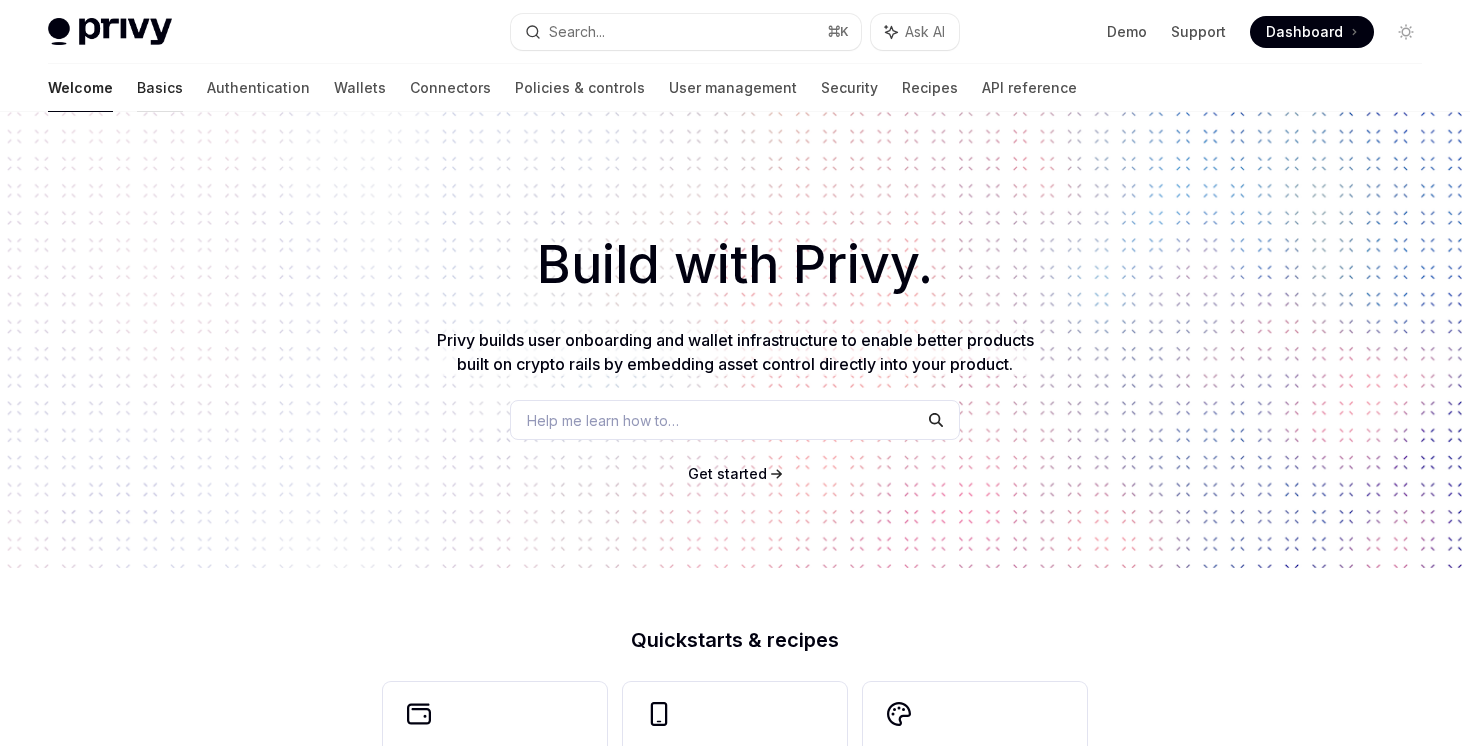 click on "Basics" at bounding box center (160, 88) 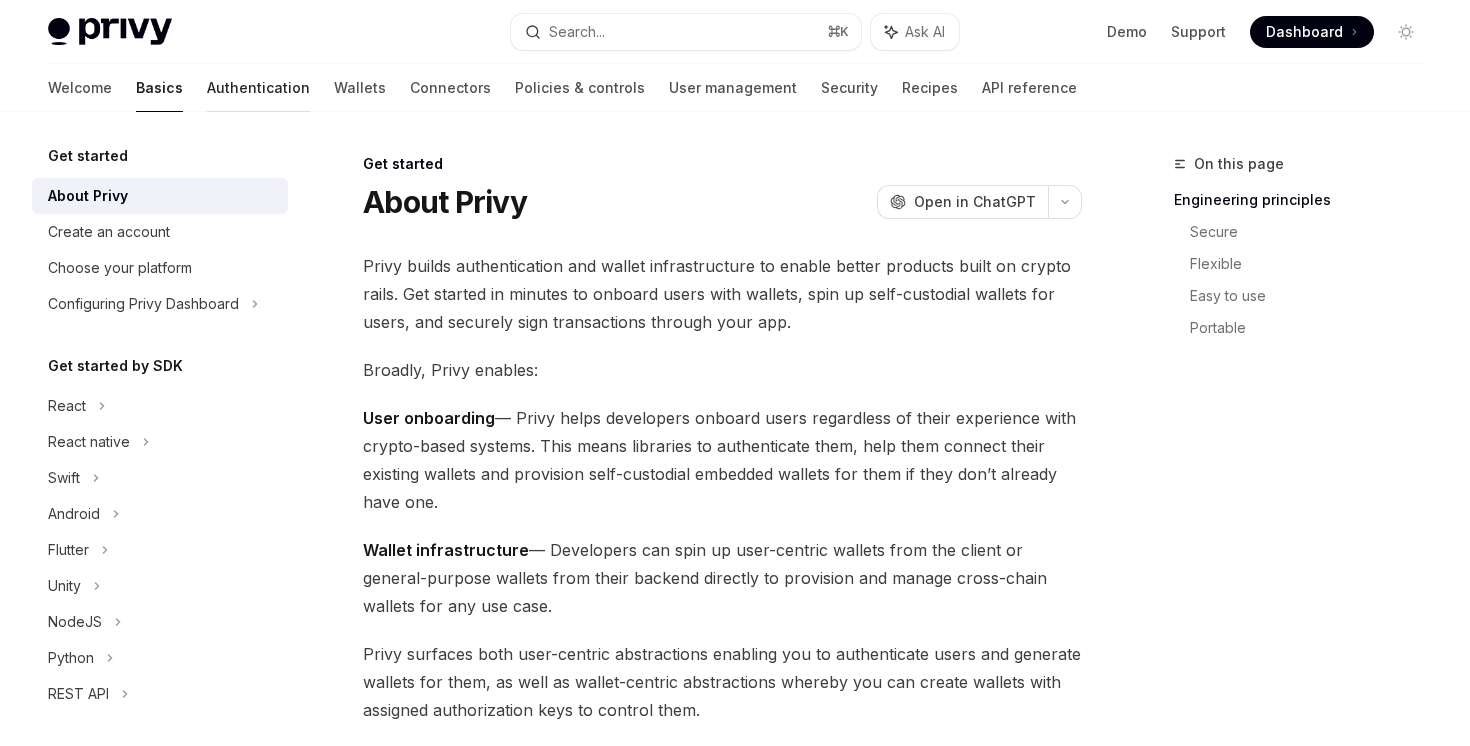 click on "Authentication" at bounding box center [258, 88] 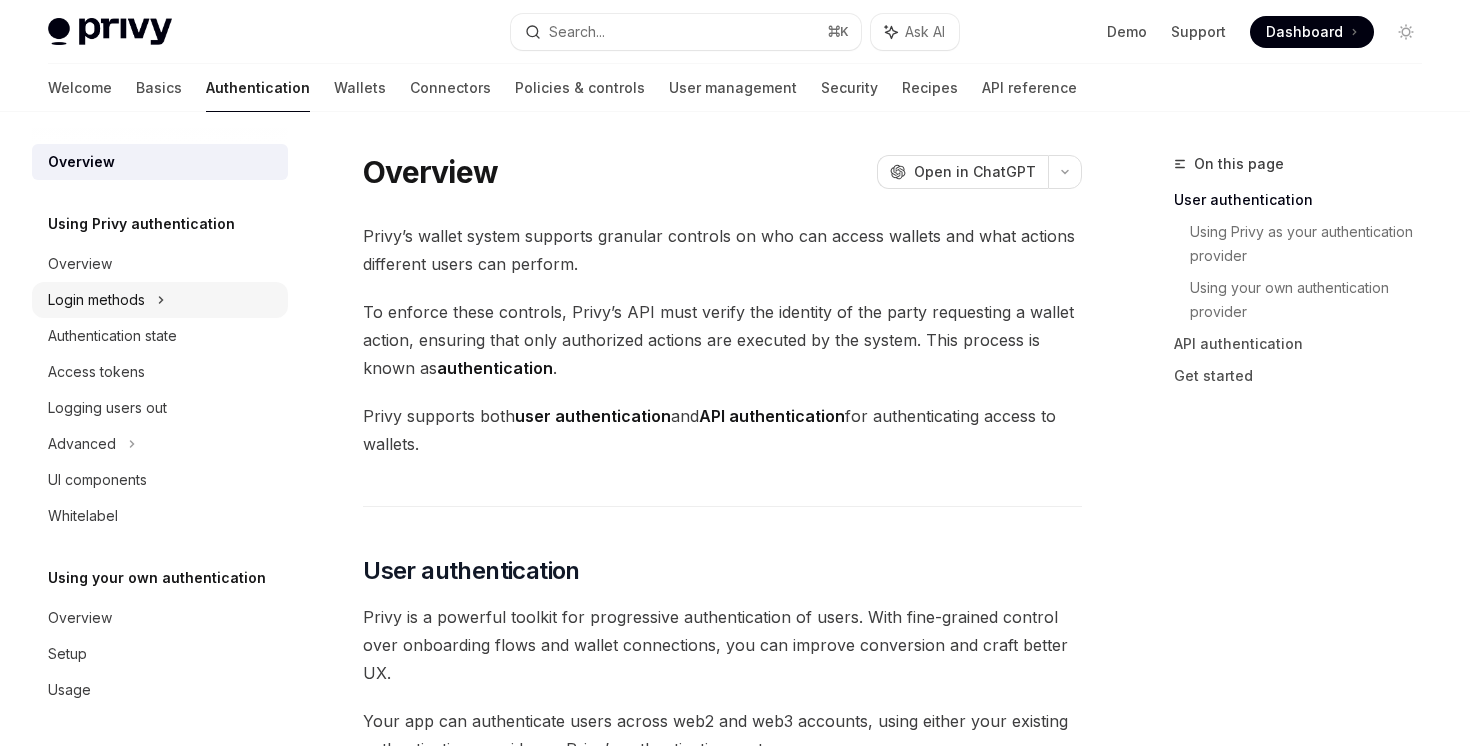 click 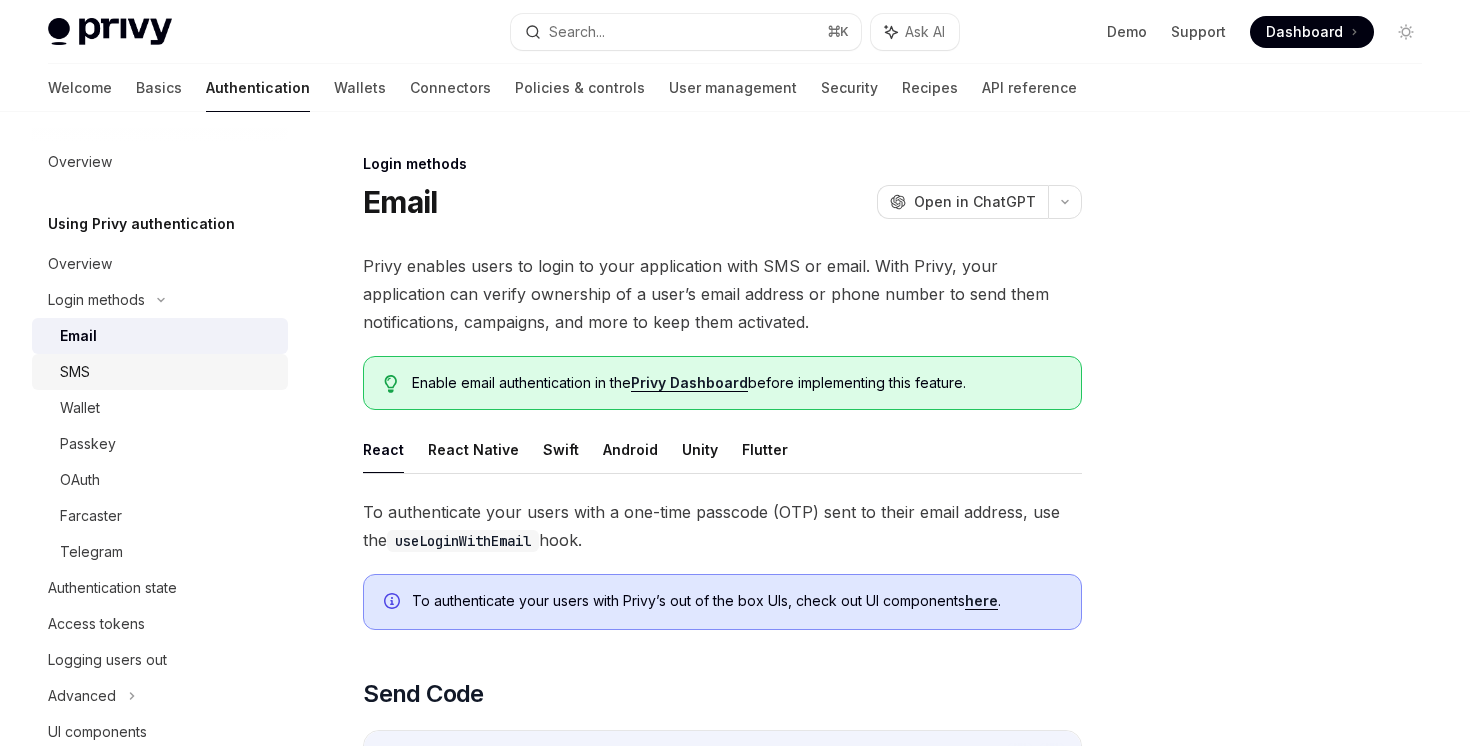 click on "SMS" at bounding box center [168, 372] 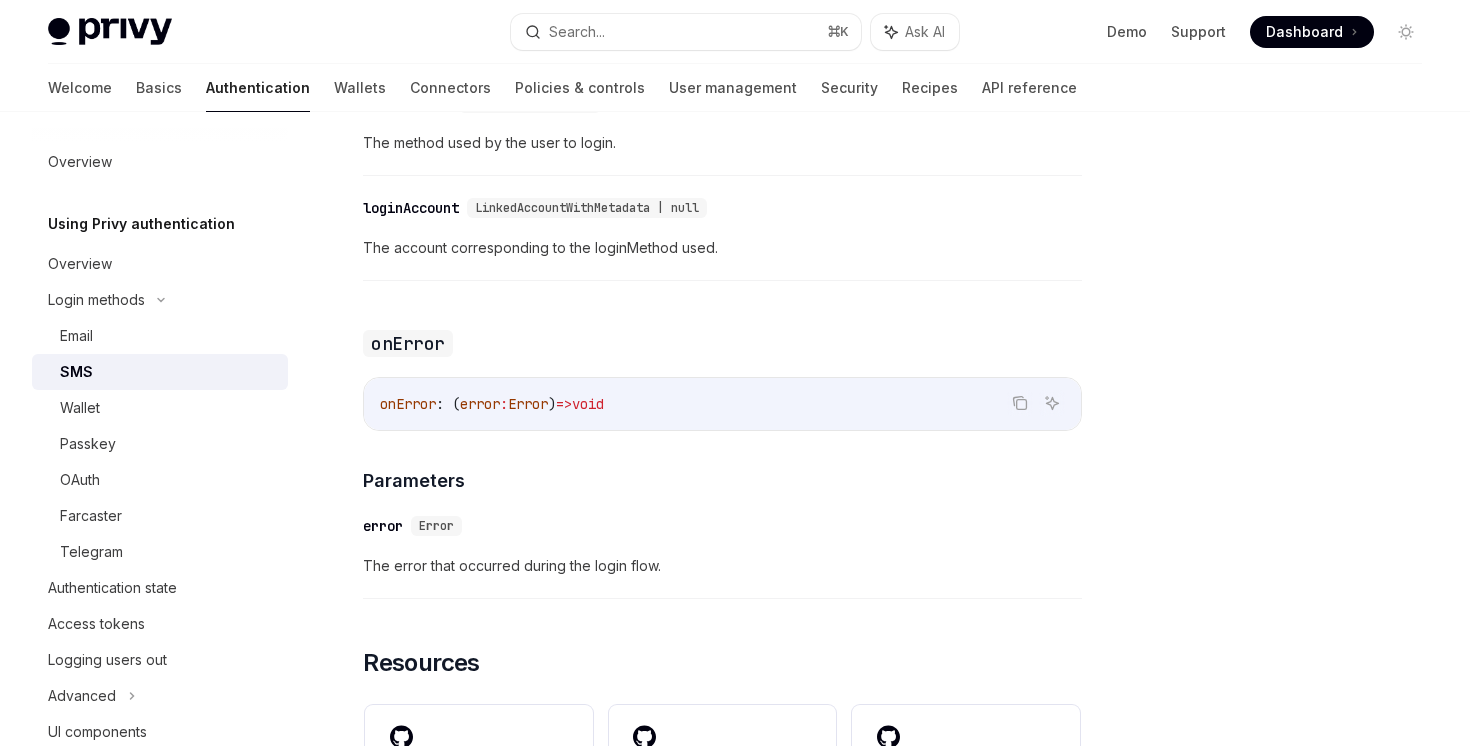 scroll, scrollTop: 5070, scrollLeft: 0, axis: vertical 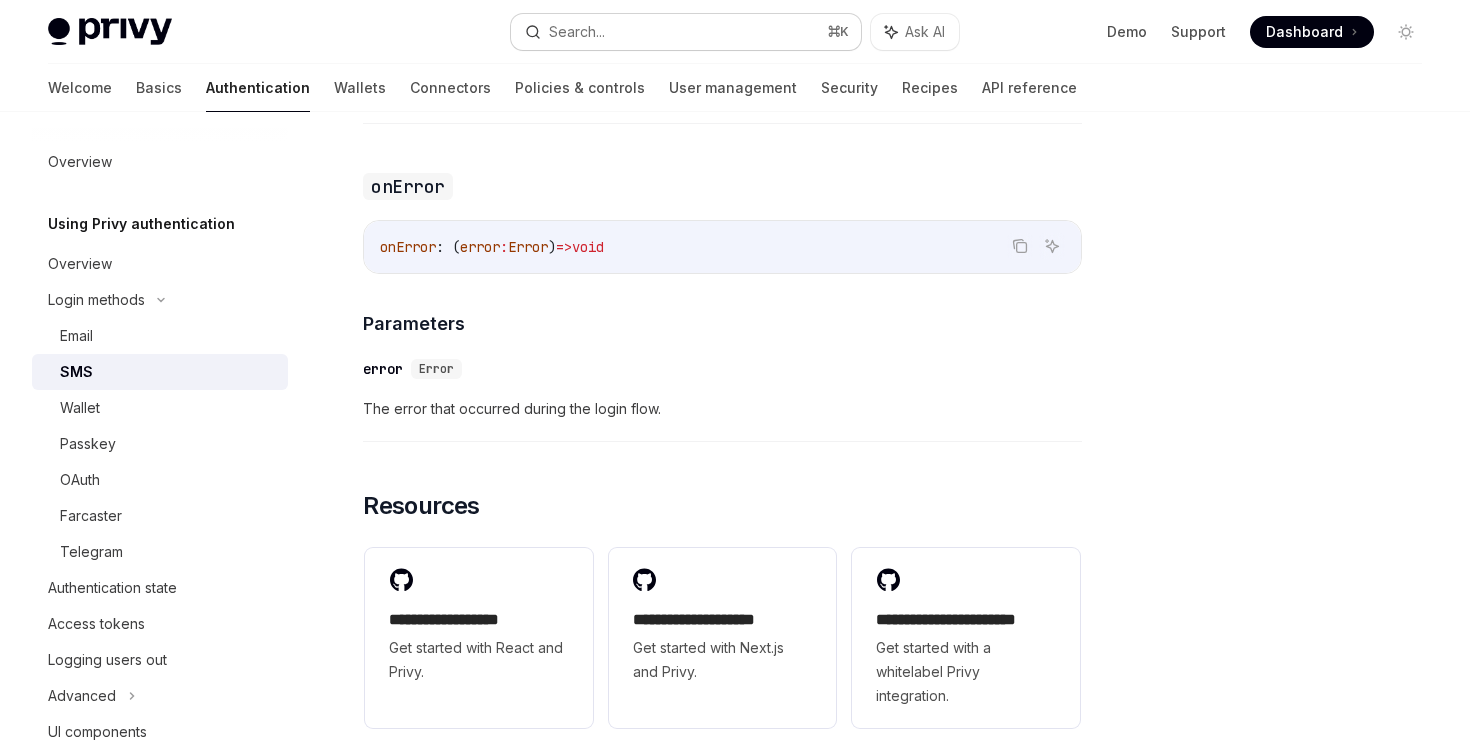 click on "Search... ⌘ K" at bounding box center [685, 32] 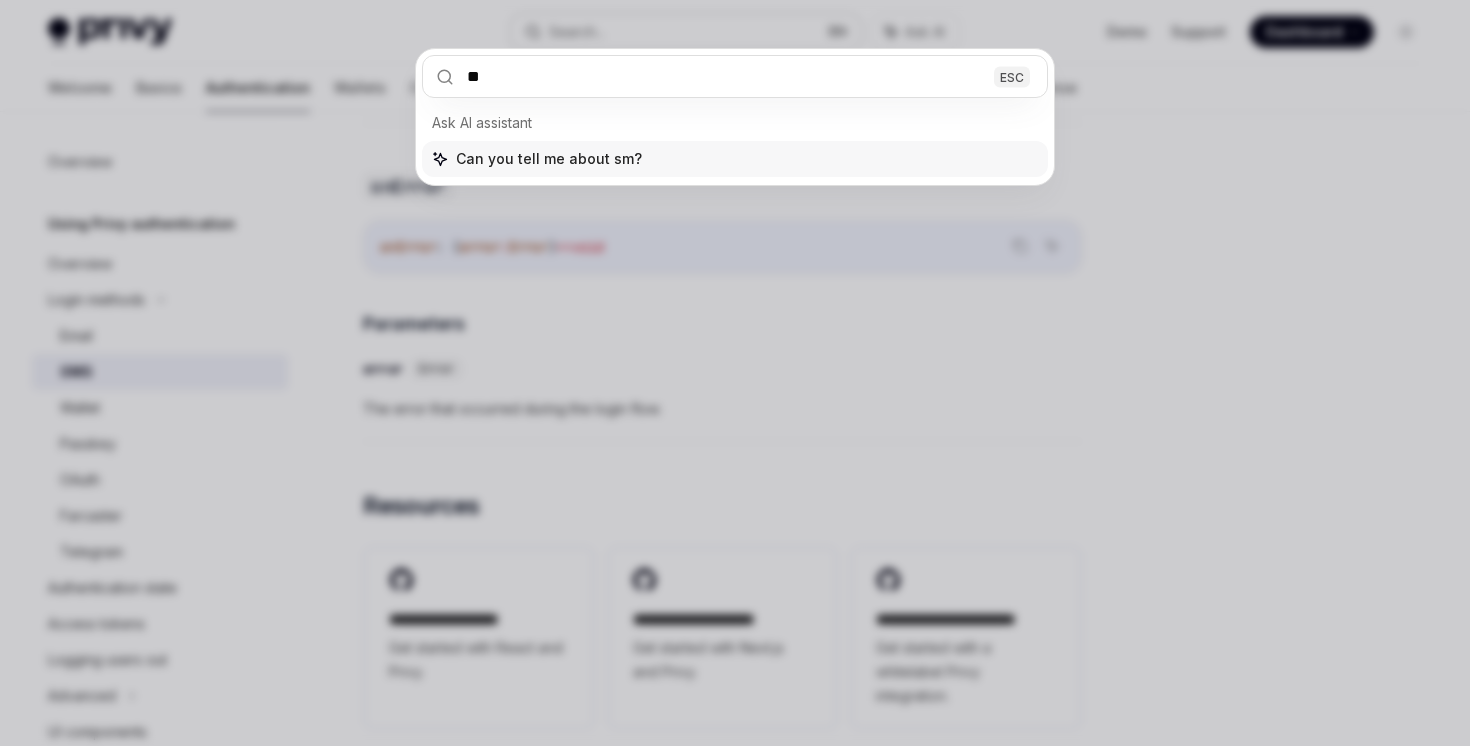 type on "***" 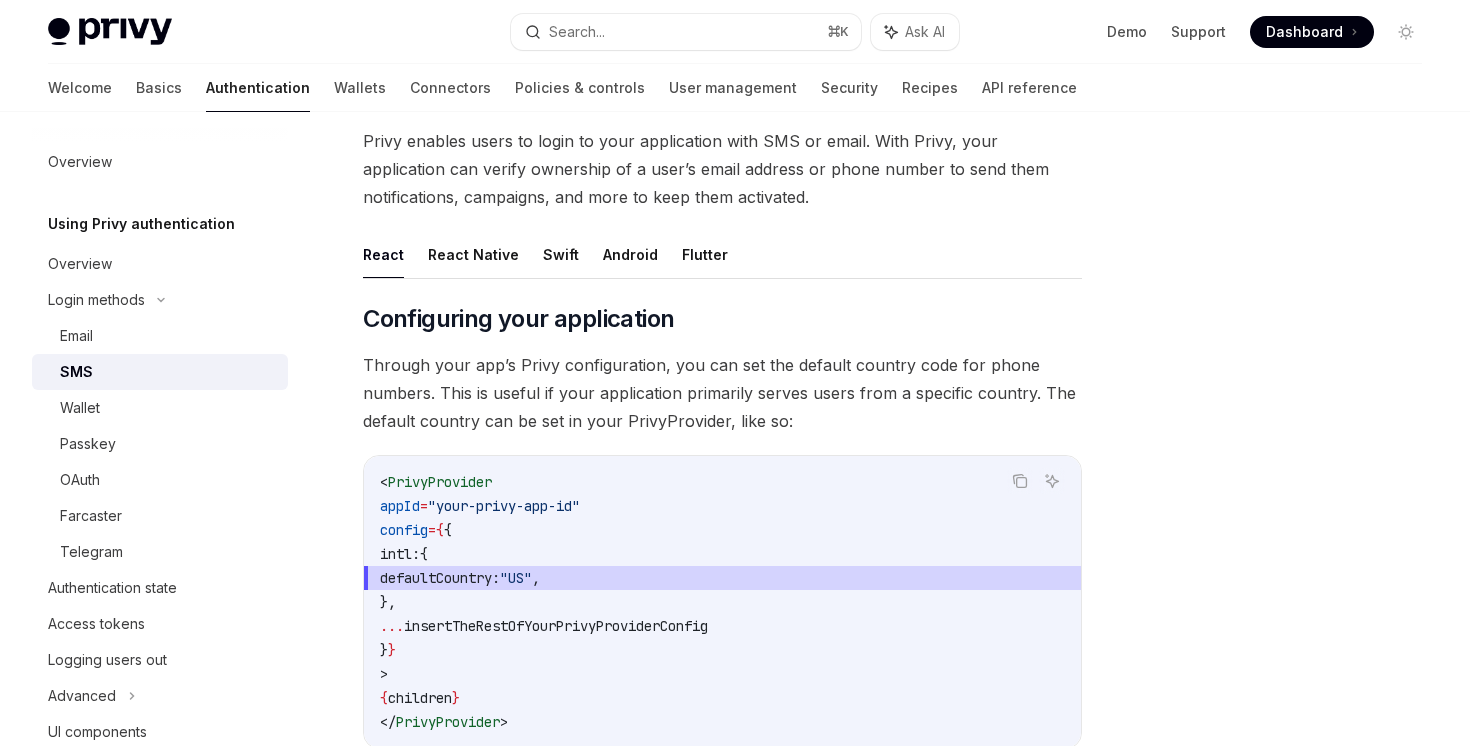 scroll, scrollTop: 112, scrollLeft: 0, axis: vertical 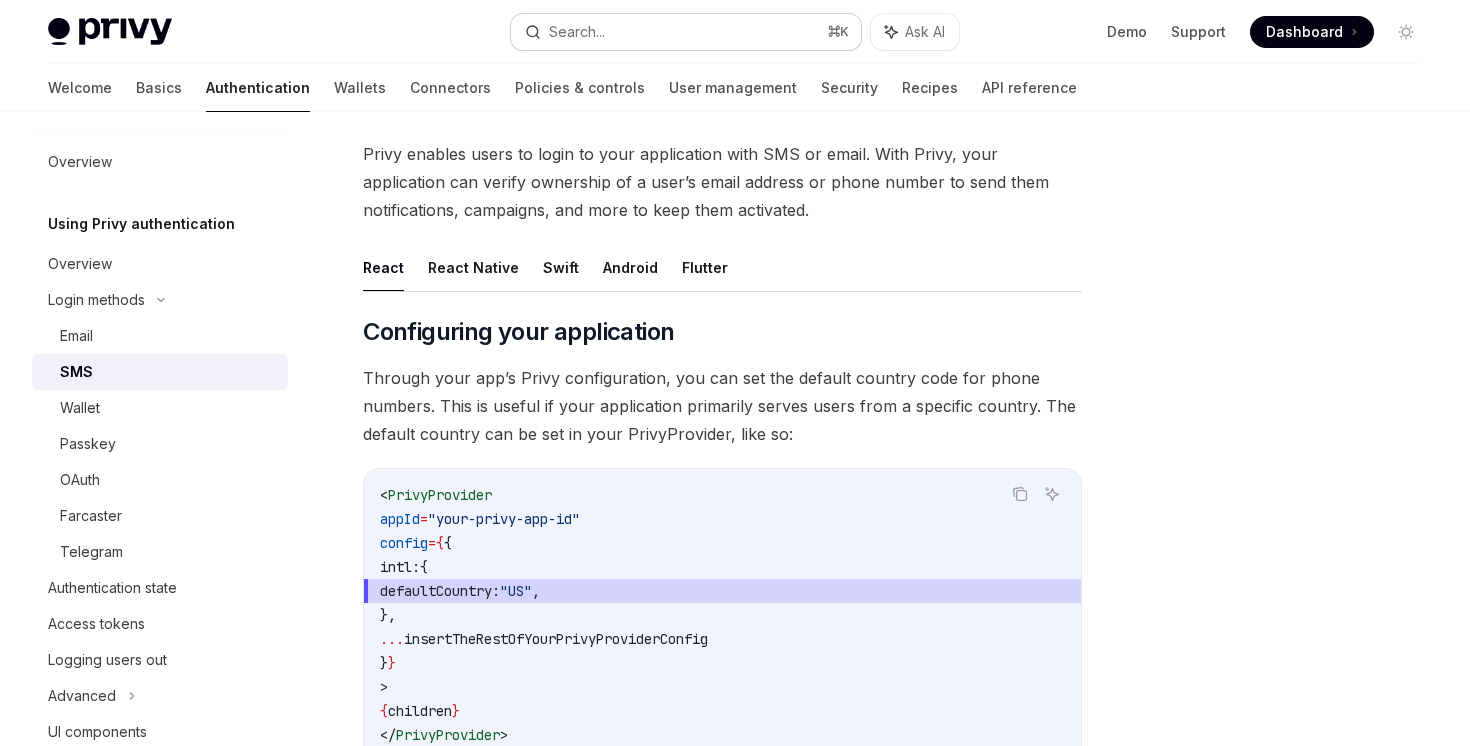 click on "Search... ⌘ K" at bounding box center [685, 32] 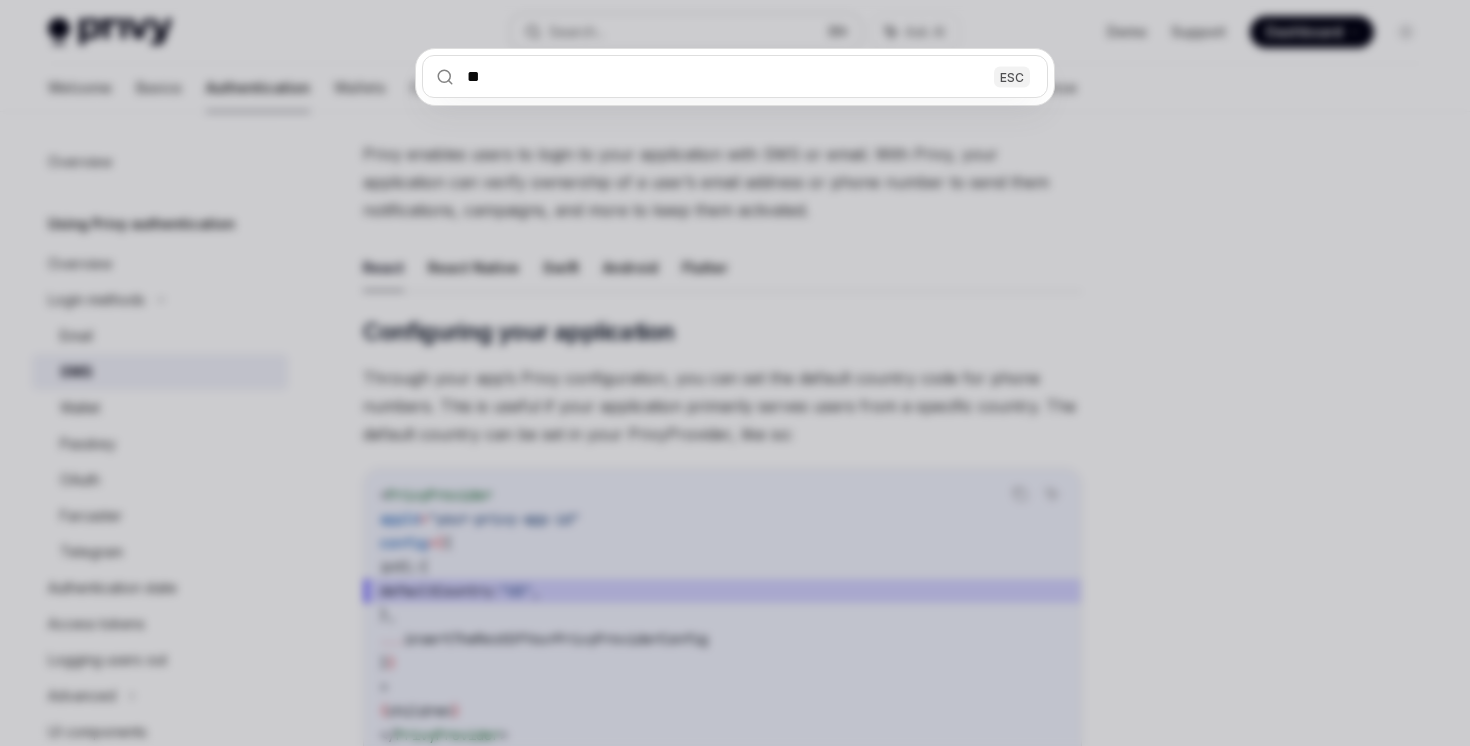 type on "***" 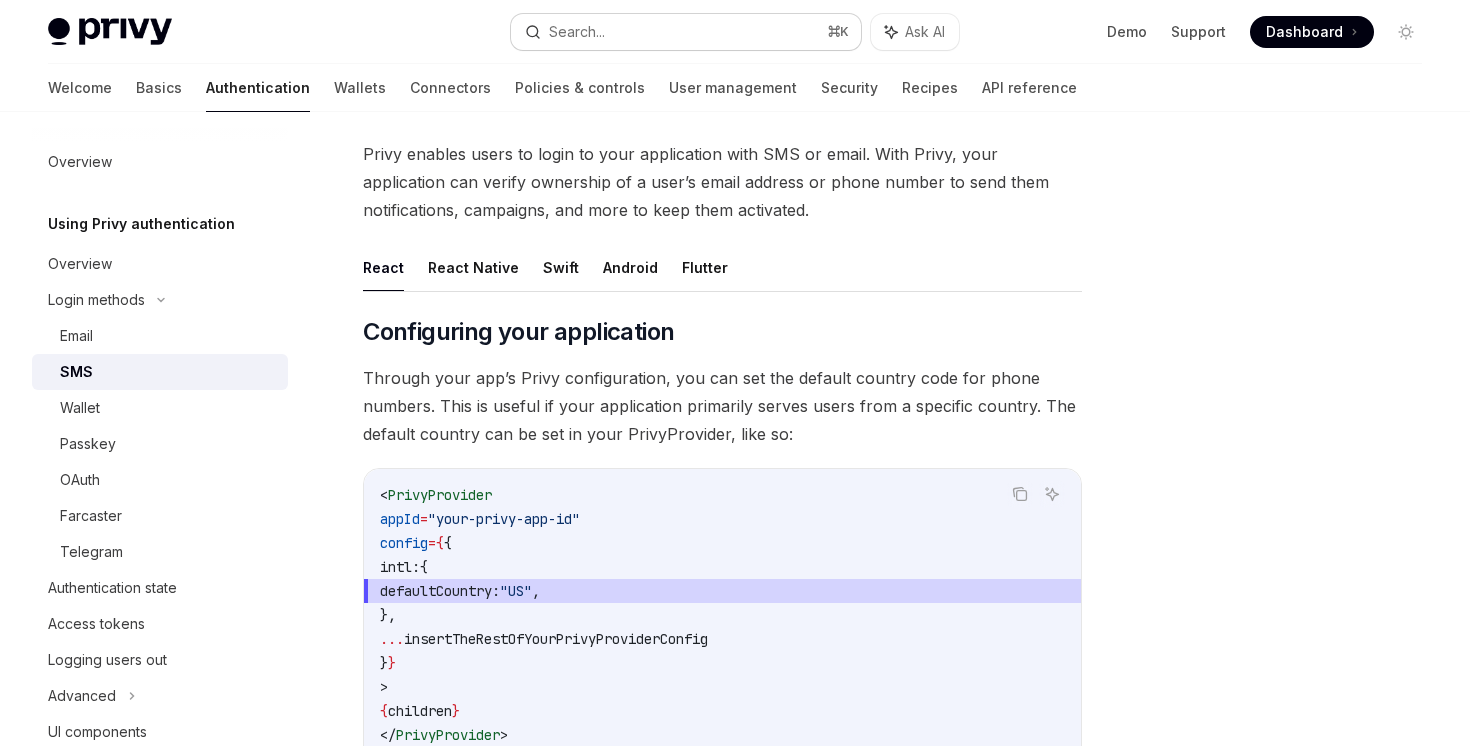 type on "*" 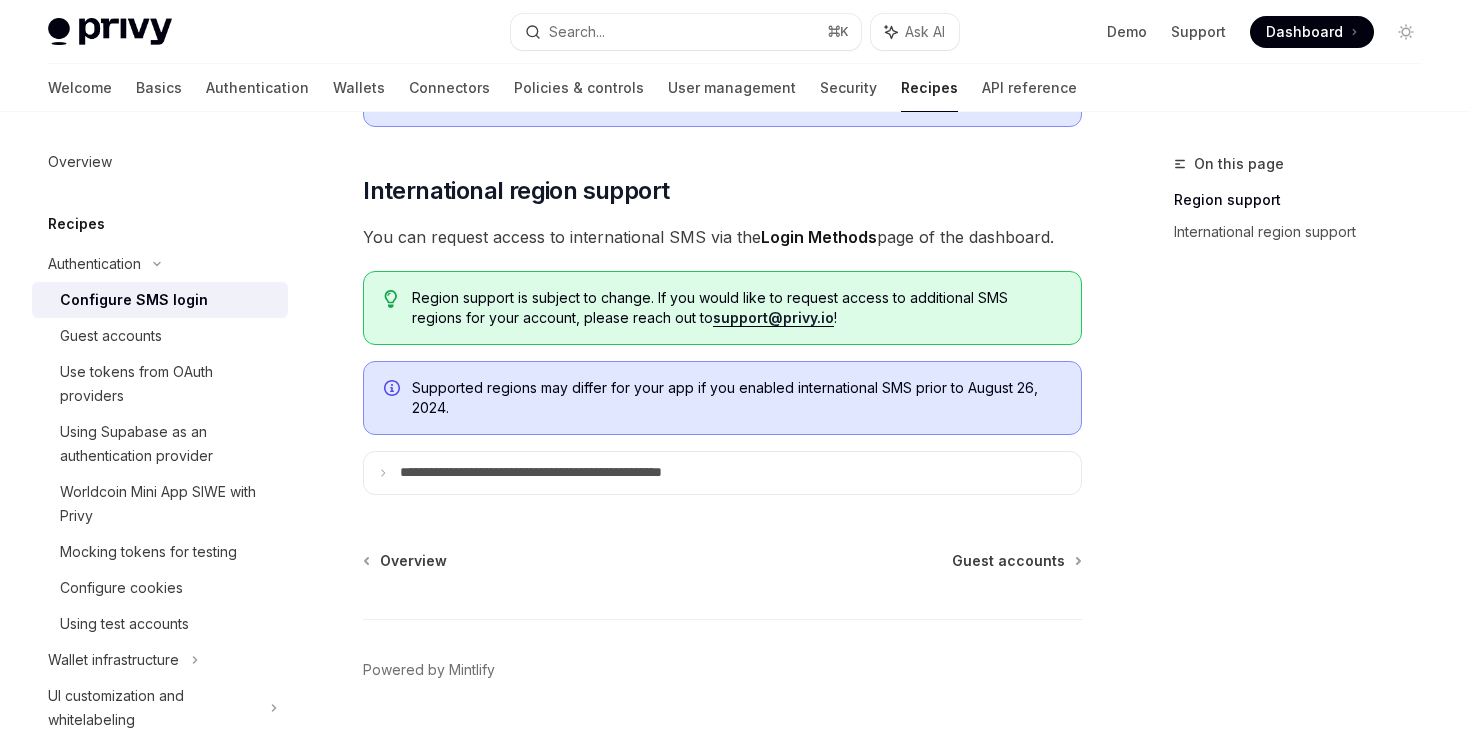 scroll, scrollTop: 710, scrollLeft: 0, axis: vertical 